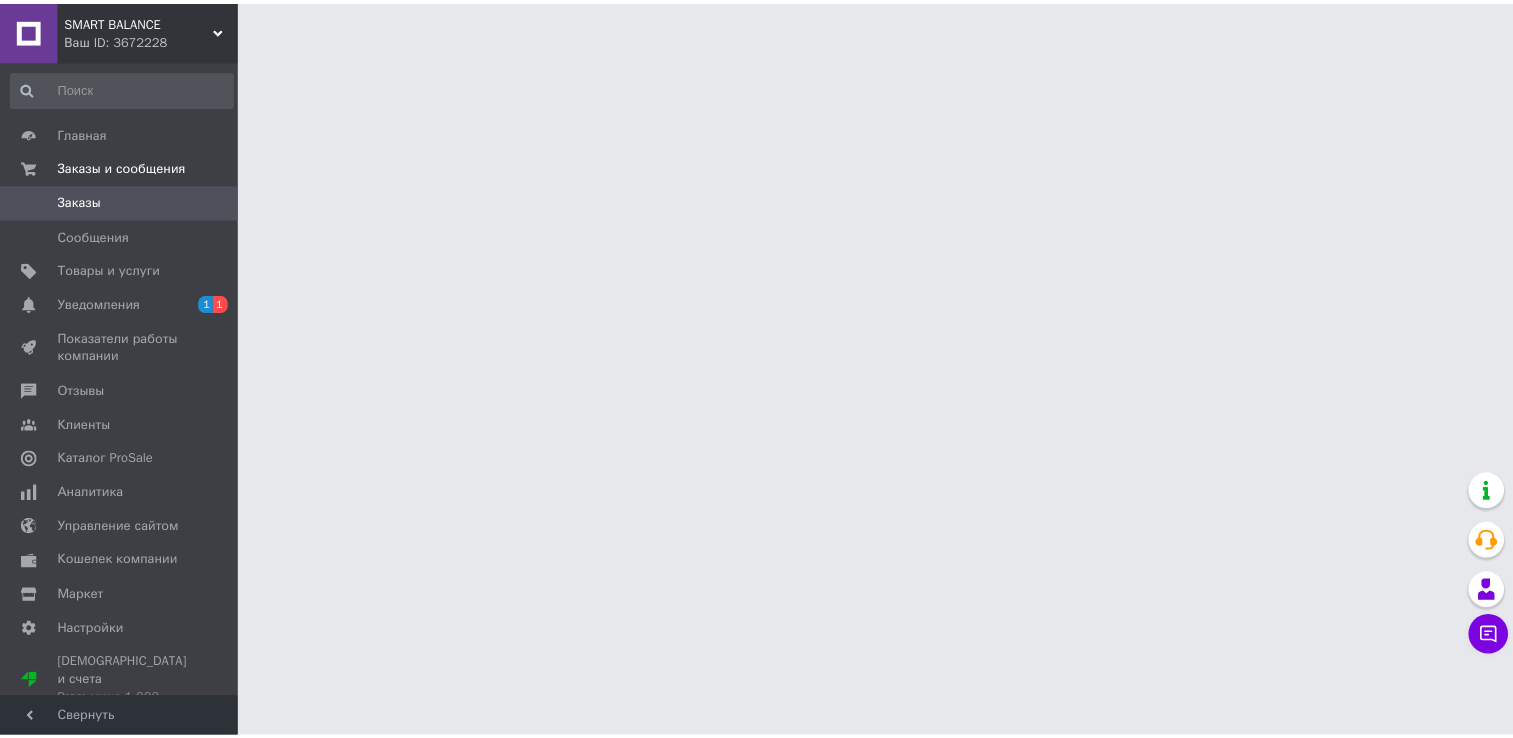 scroll, scrollTop: 0, scrollLeft: 0, axis: both 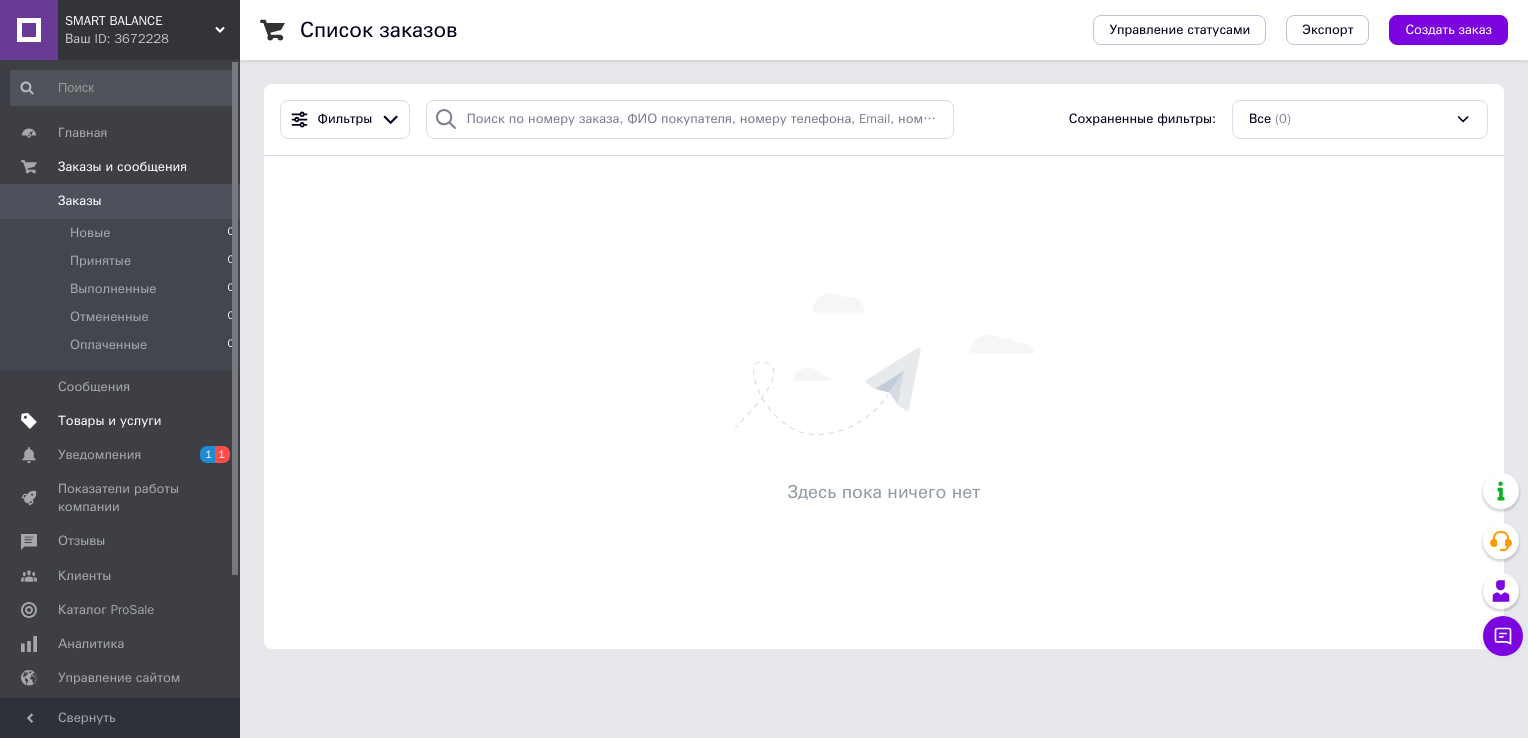click on "Товары и услуги" at bounding box center (110, 421) 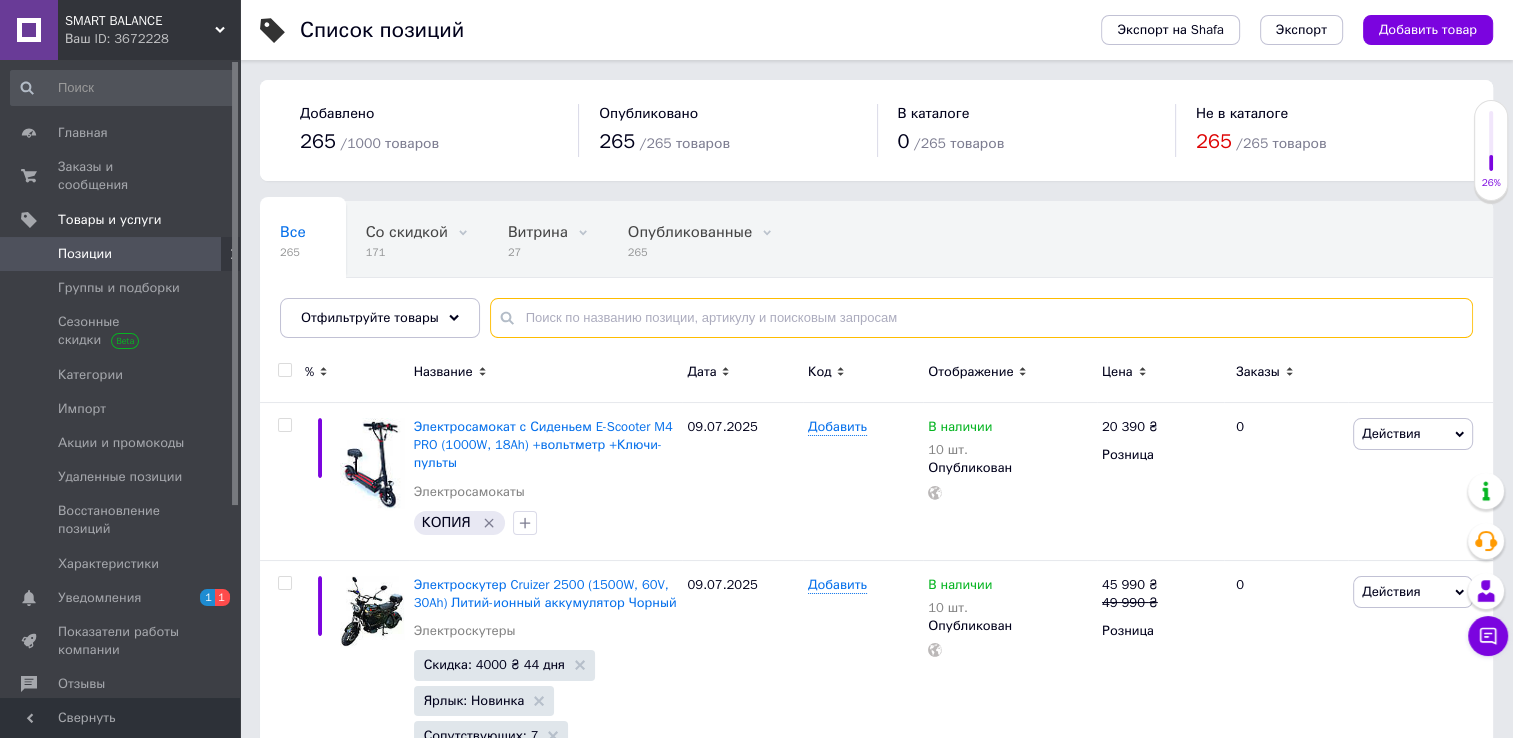 click at bounding box center (981, 318) 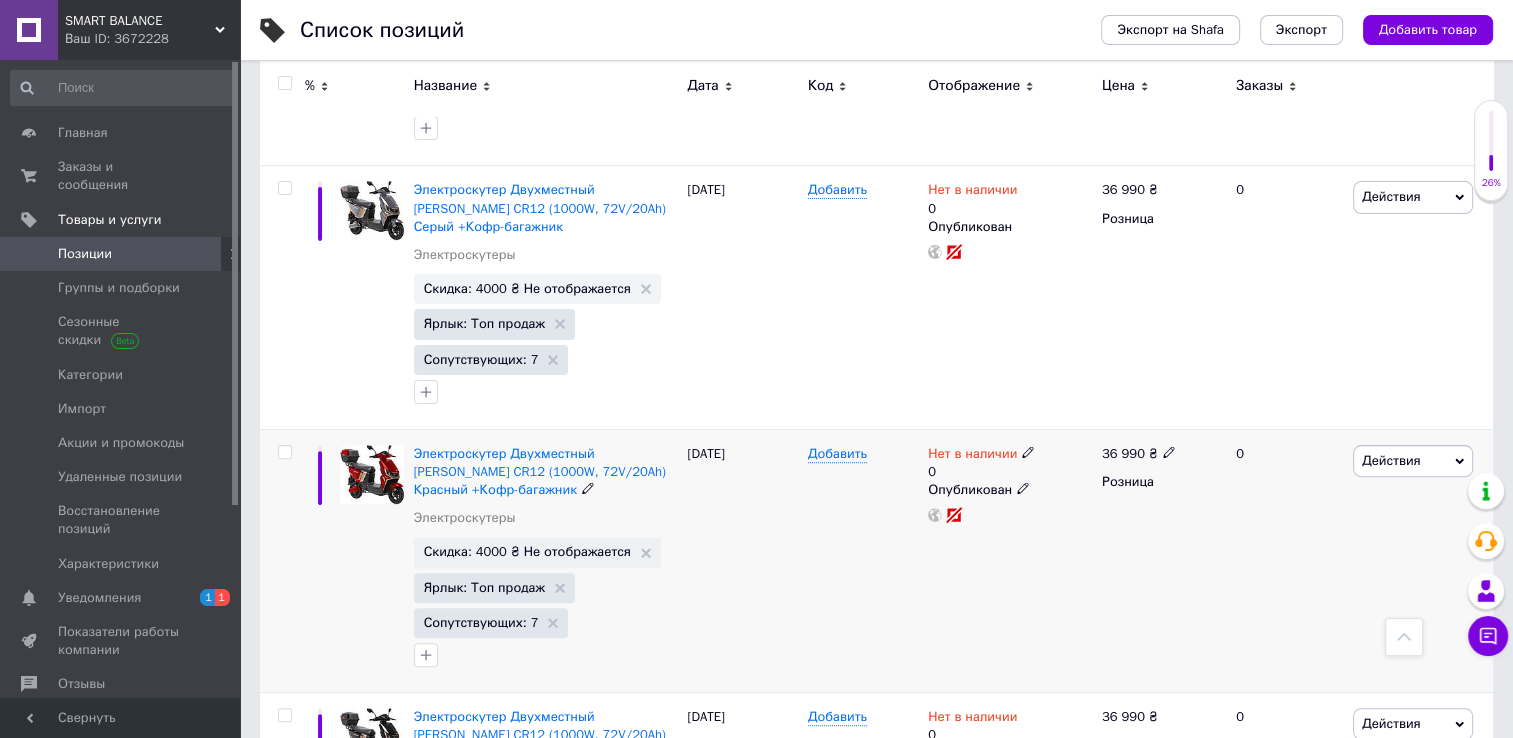 scroll, scrollTop: 100, scrollLeft: 0, axis: vertical 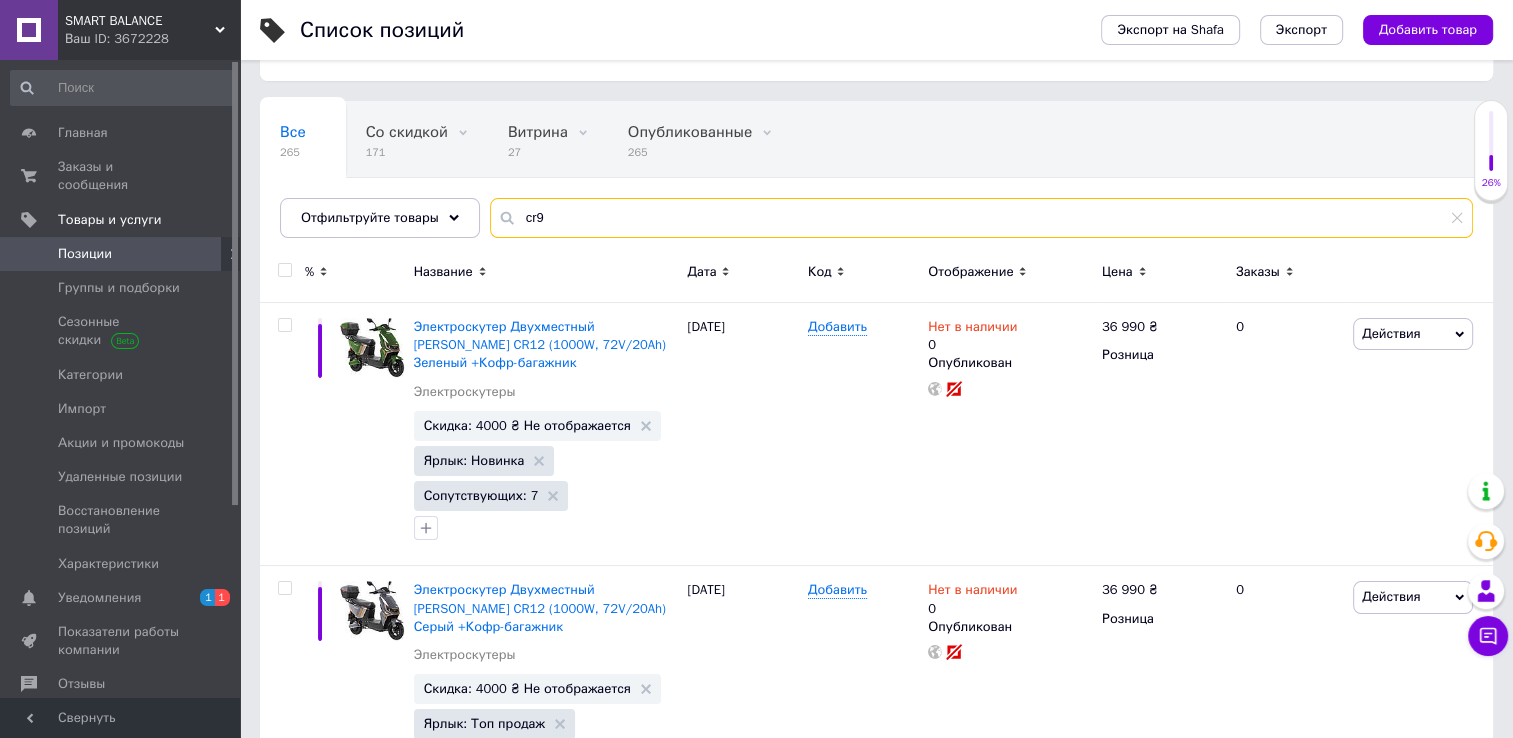 click on "cr9" at bounding box center [981, 218] 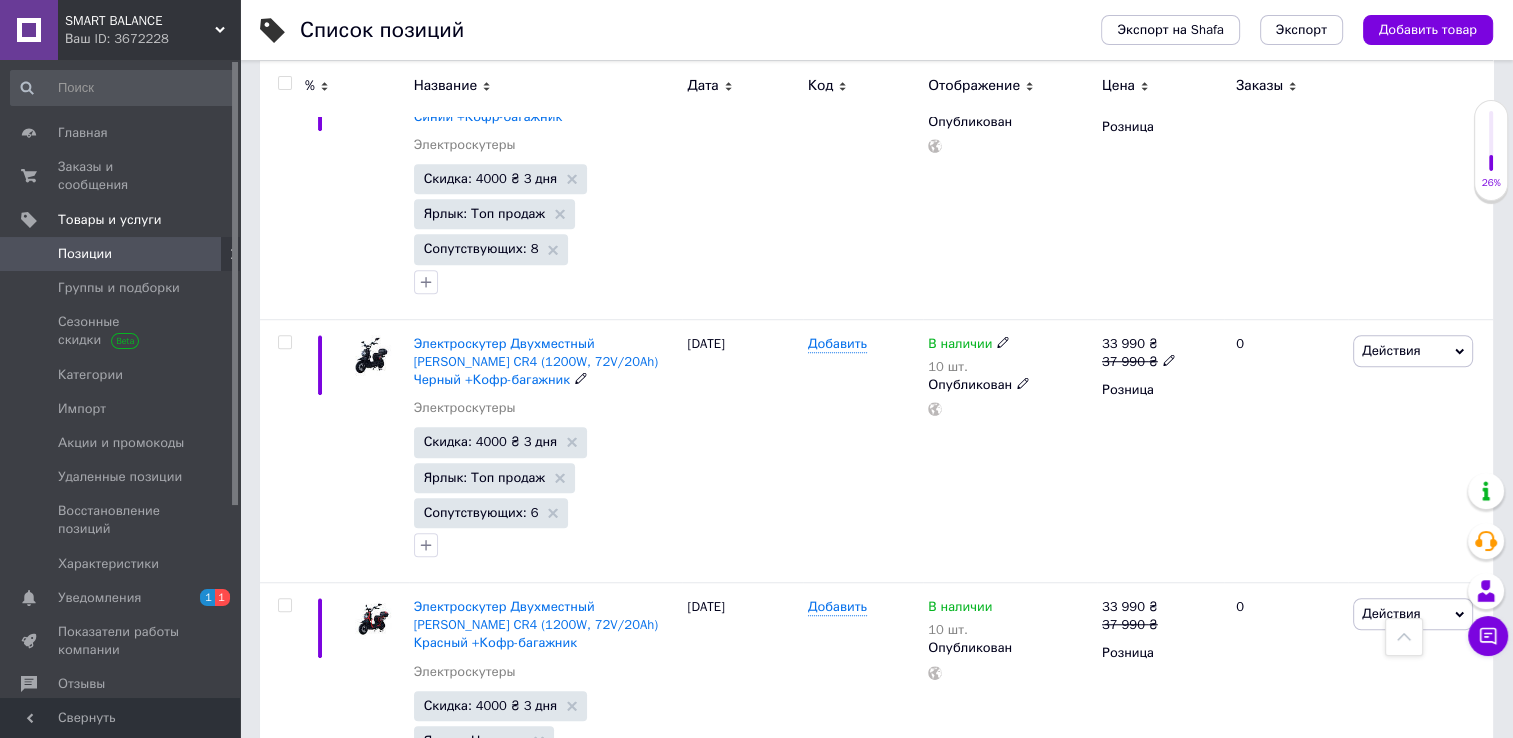 scroll, scrollTop: 1500, scrollLeft: 0, axis: vertical 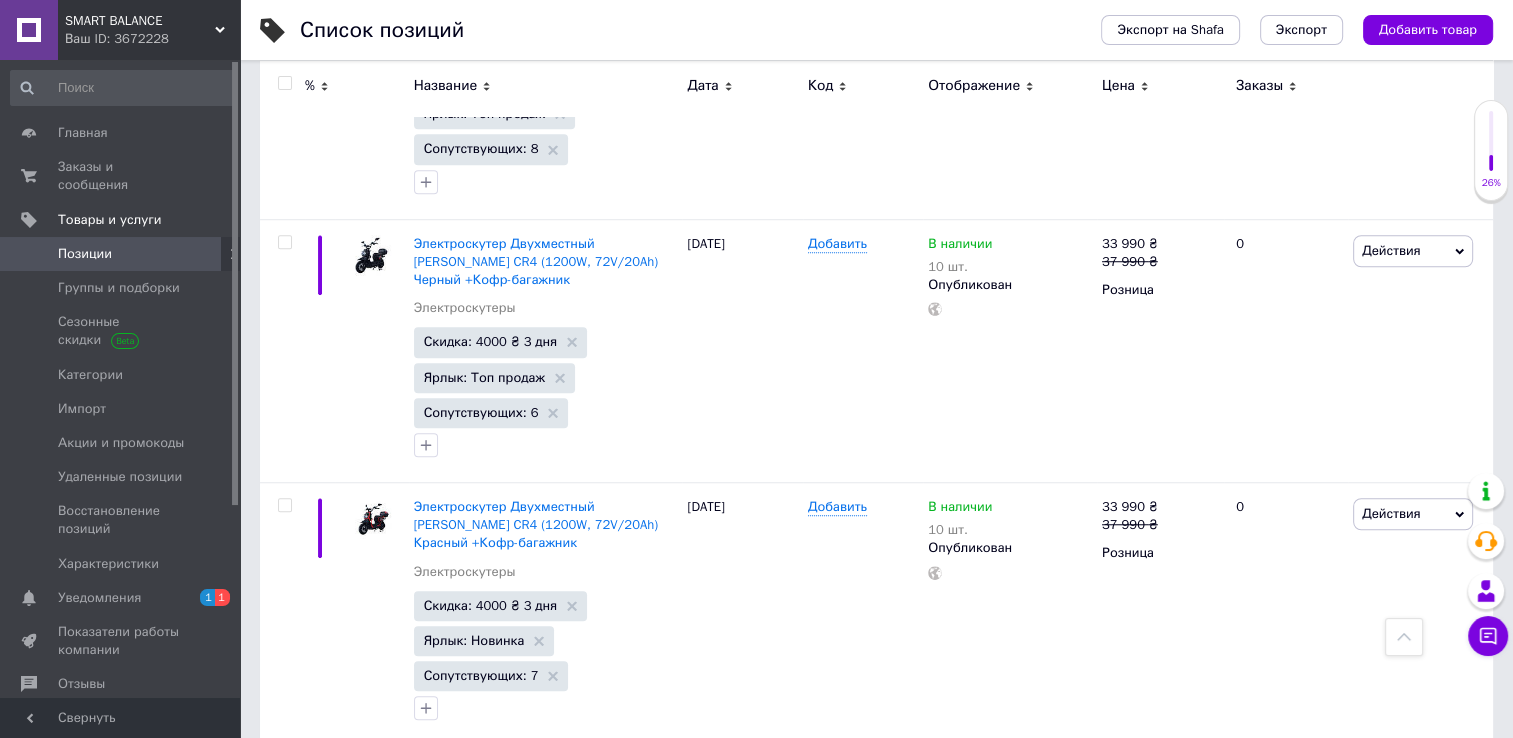 type on "cr9" 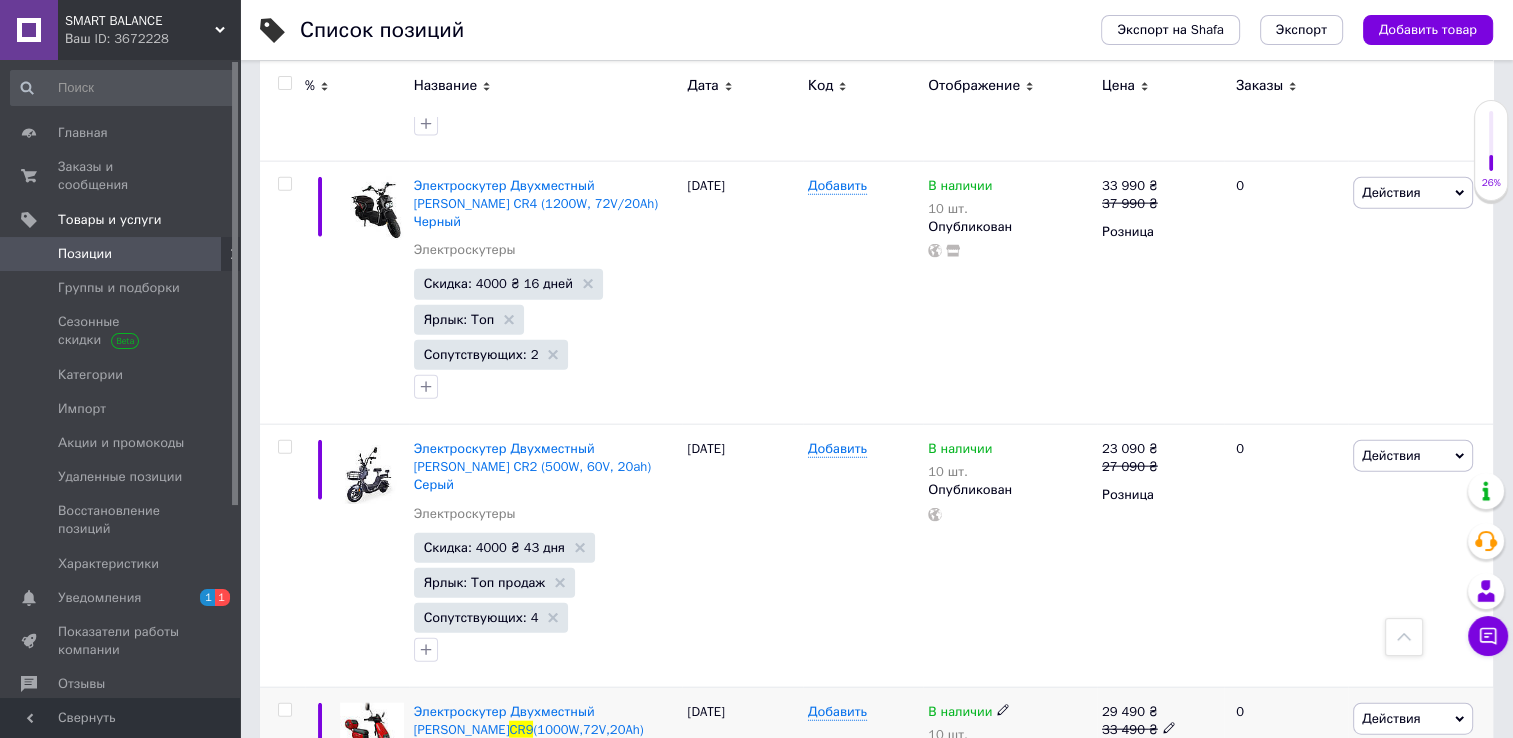 scroll, scrollTop: 4600, scrollLeft: 0, axis: vertical 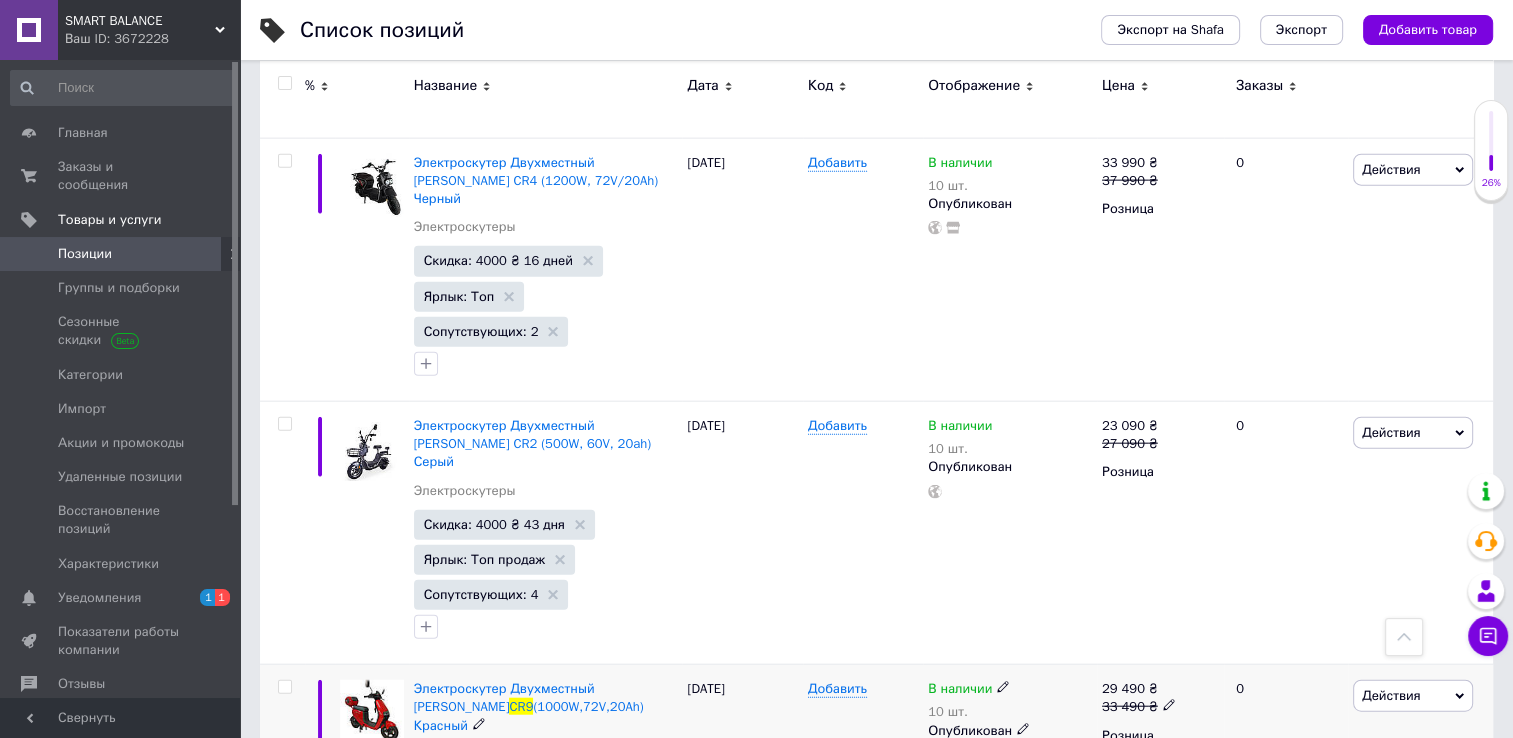click at bounding box center [284, 687] 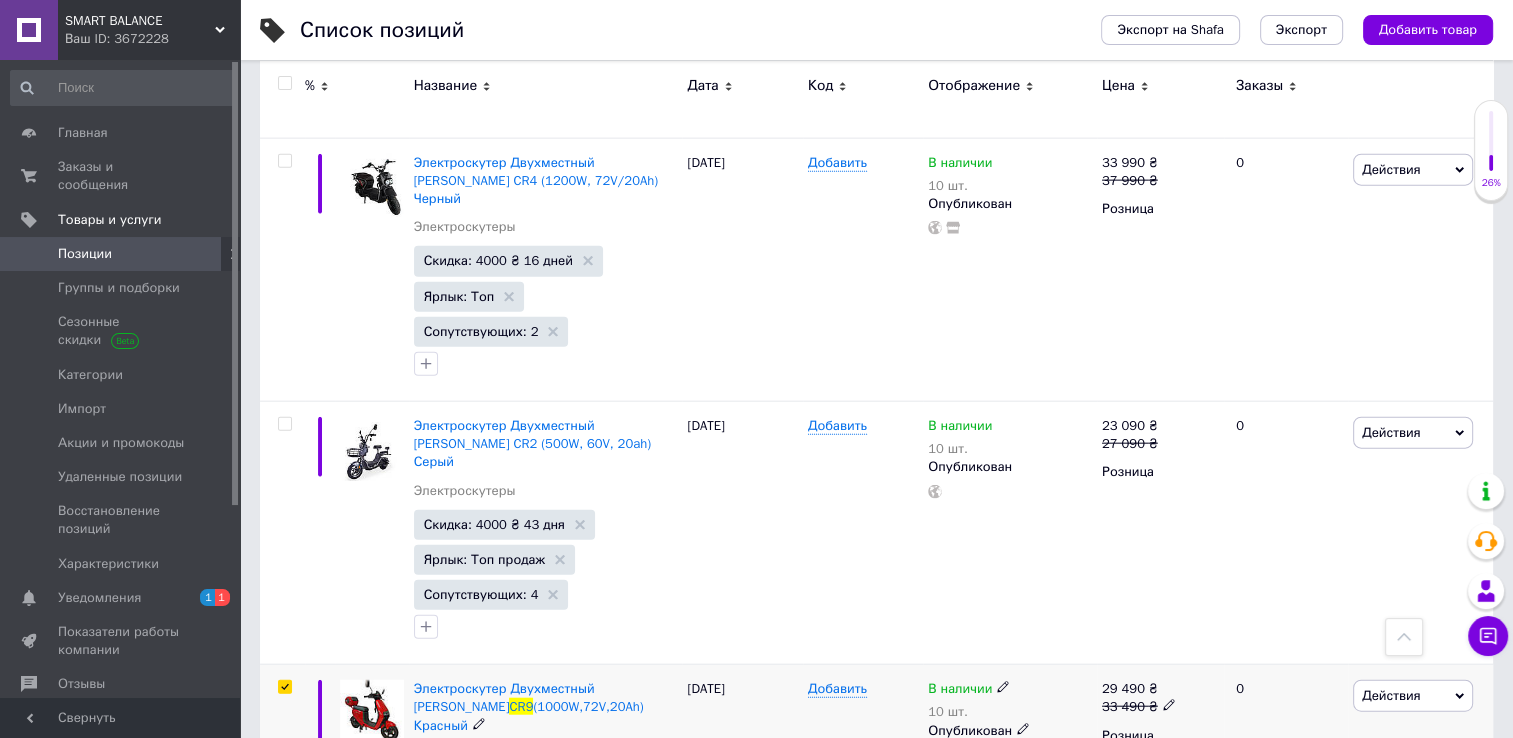 checkbox on "true" 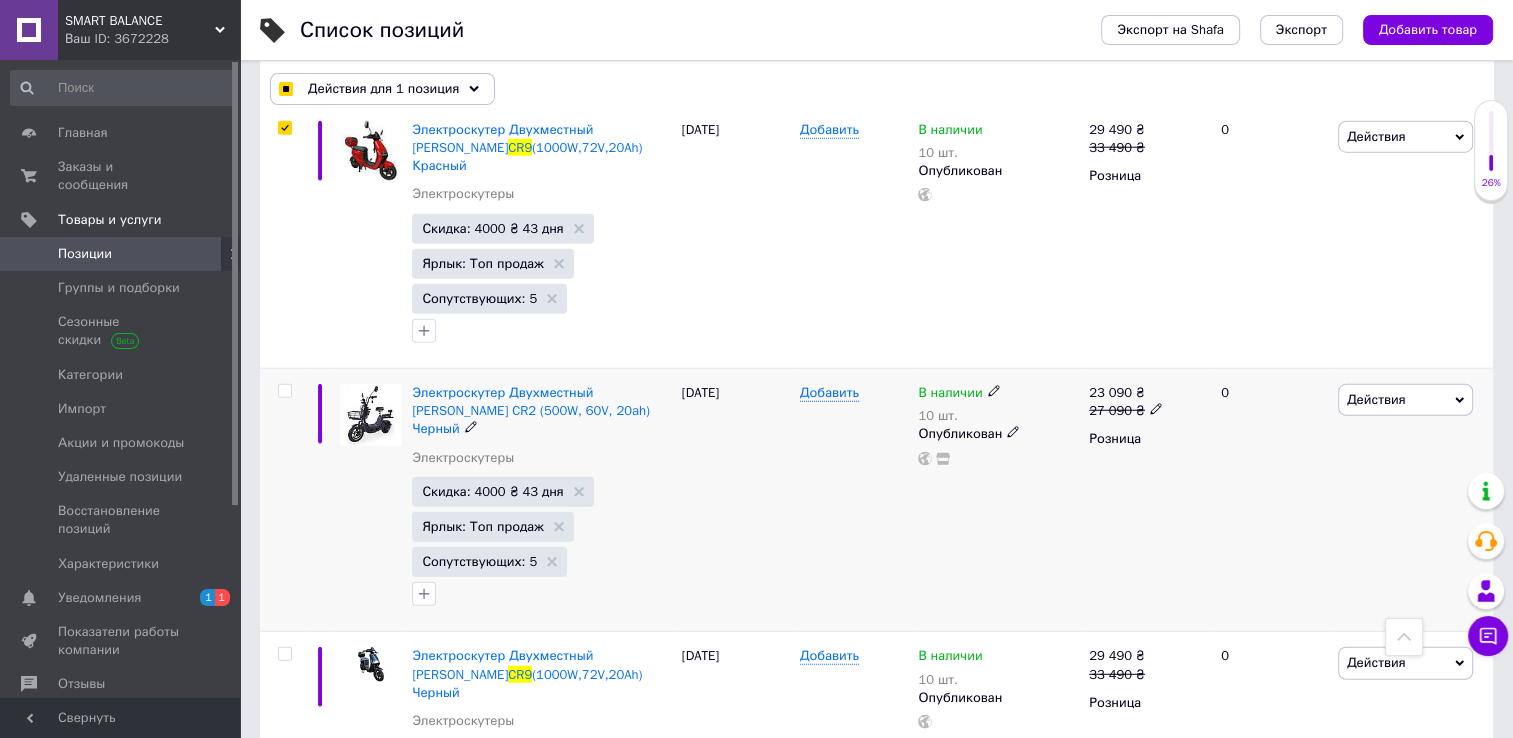 scroll, scrollTop: 5189, scrollLeft: 0, axis: vertical 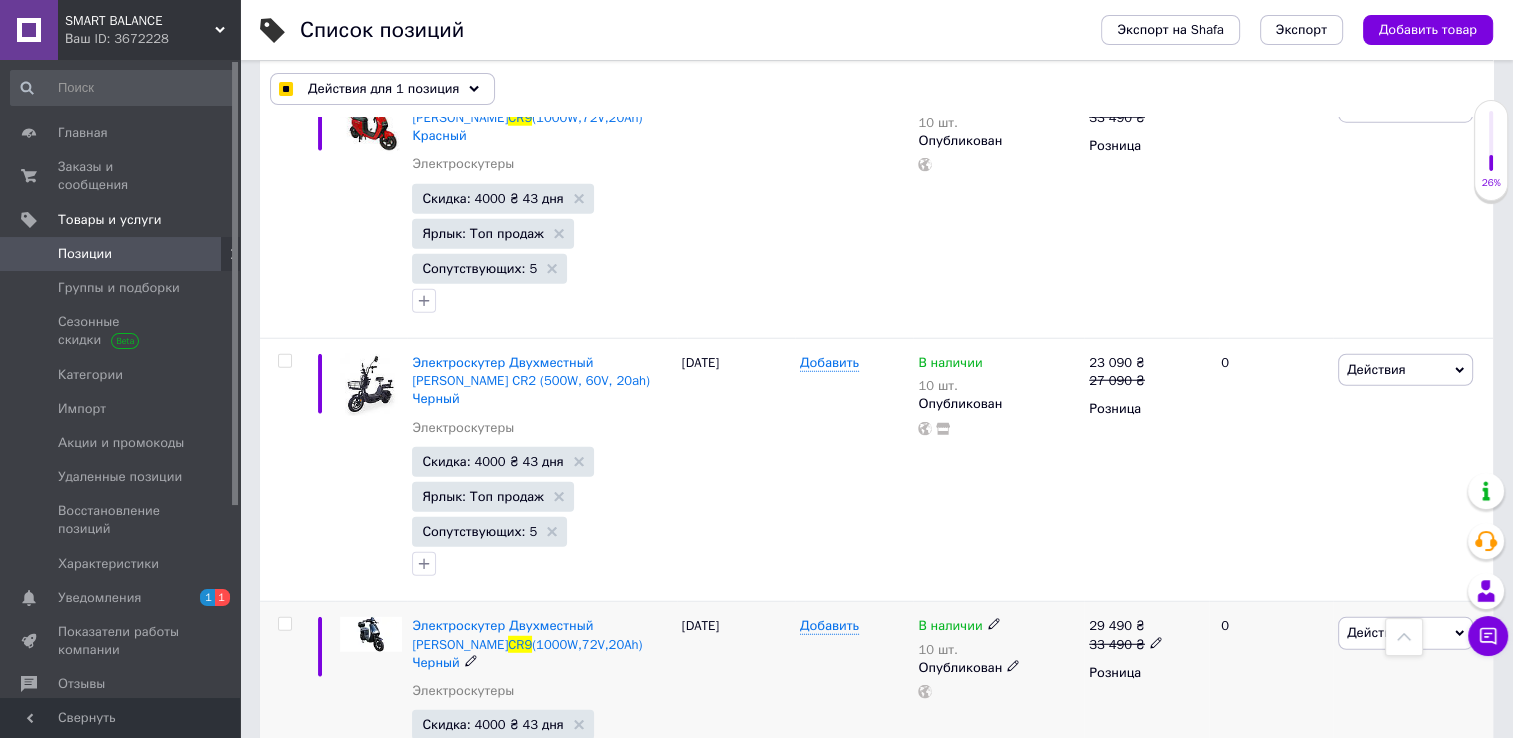 click at bounding box center (284, 624) 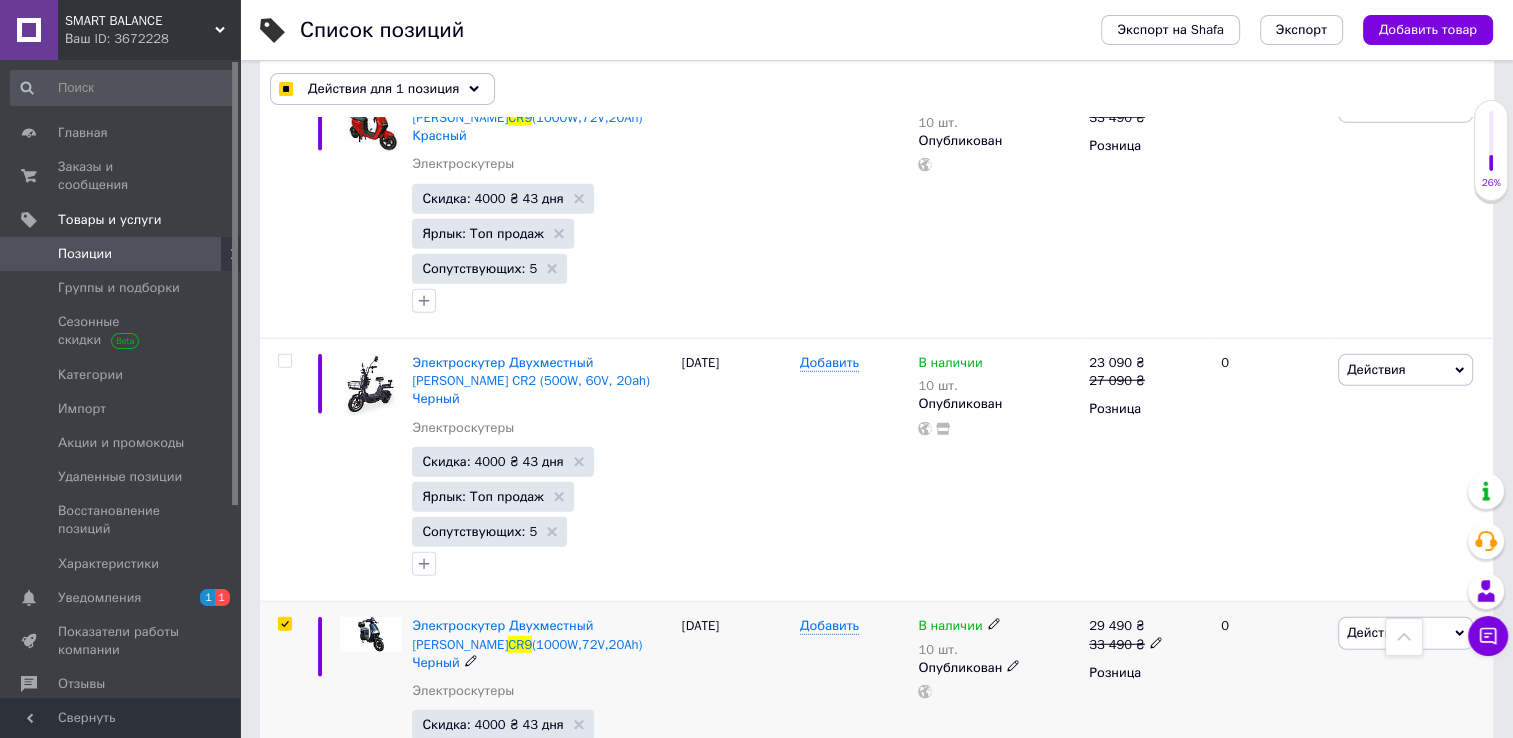 checkbox on "true" 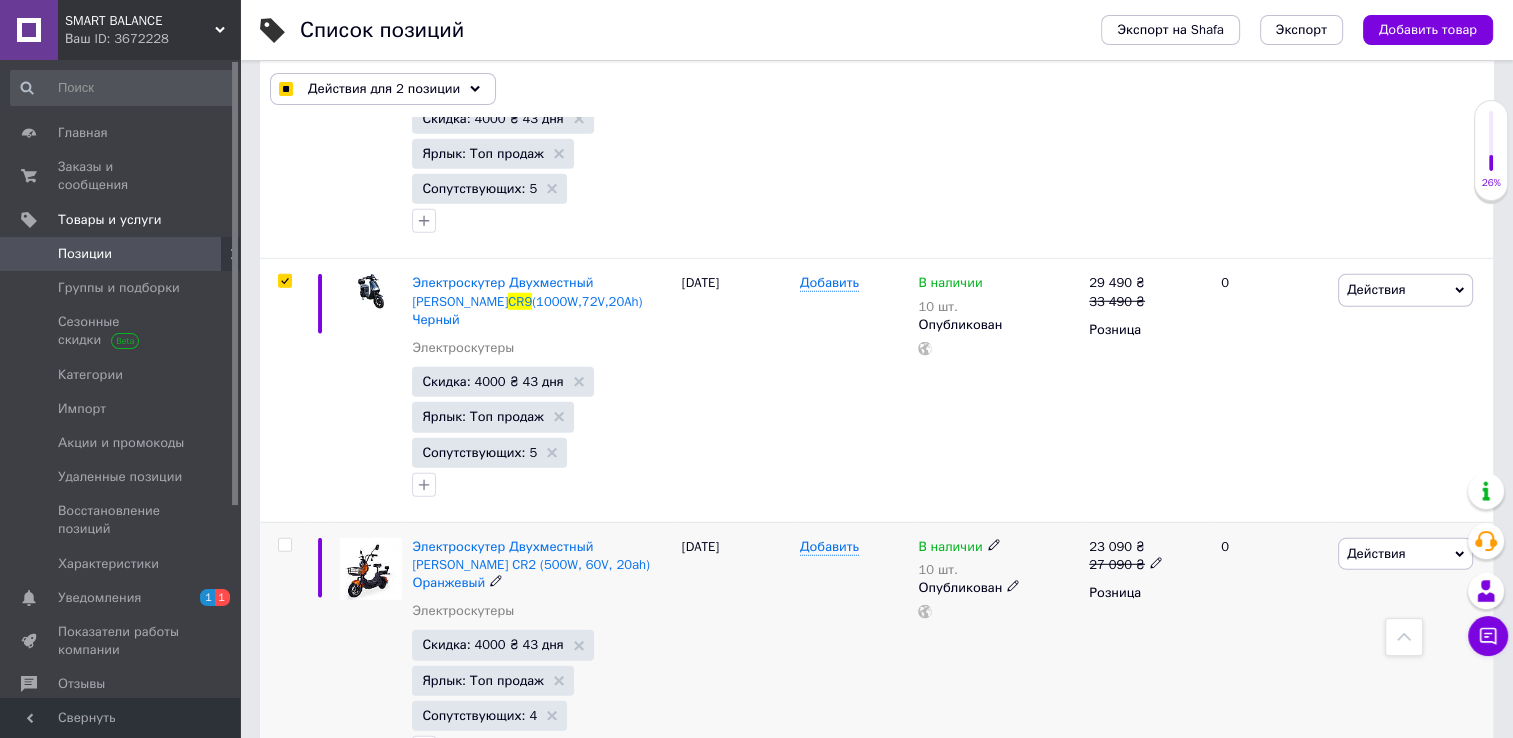 scroll, scrollTop: 5589, scrollLeft: 0, axis: vertical 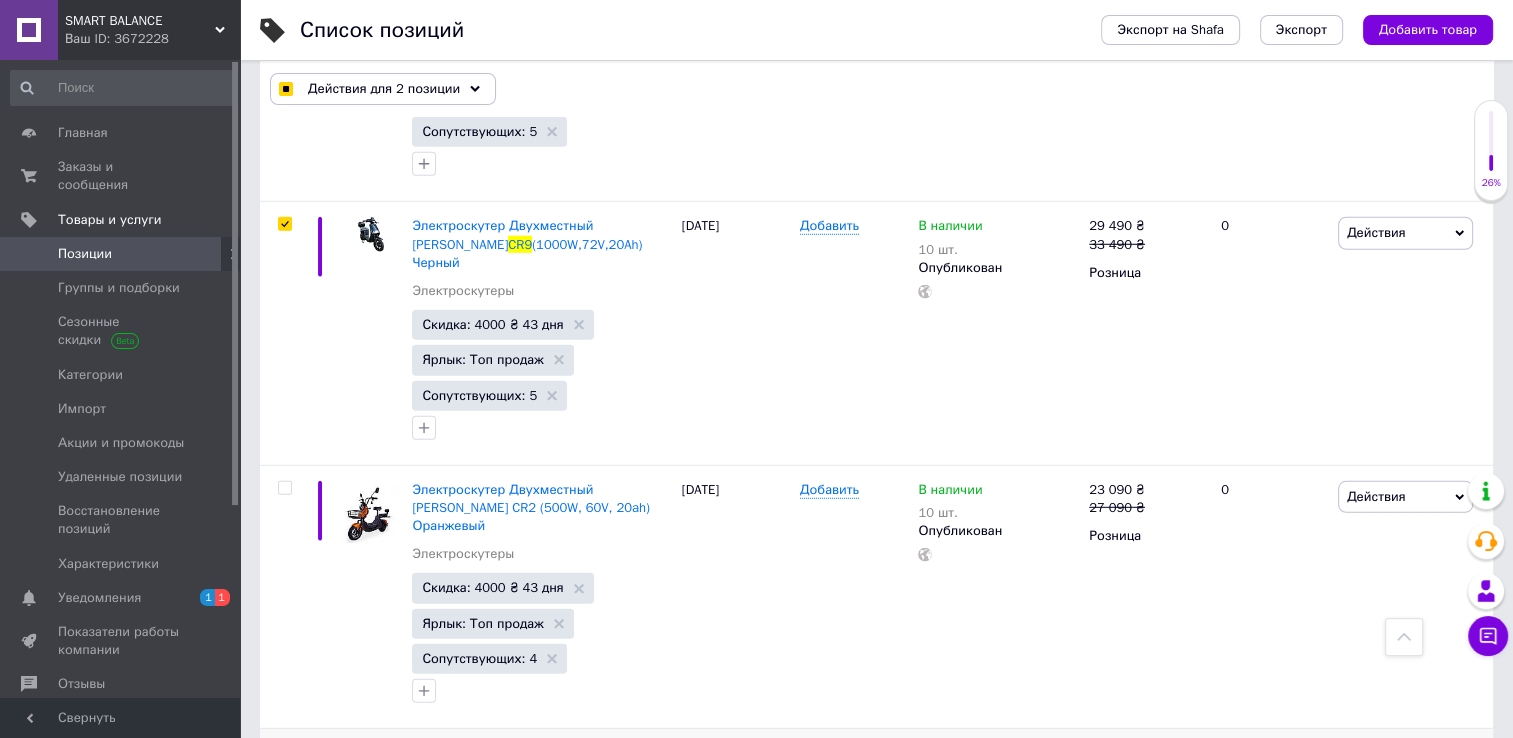 click at bounding box center (284, 751) 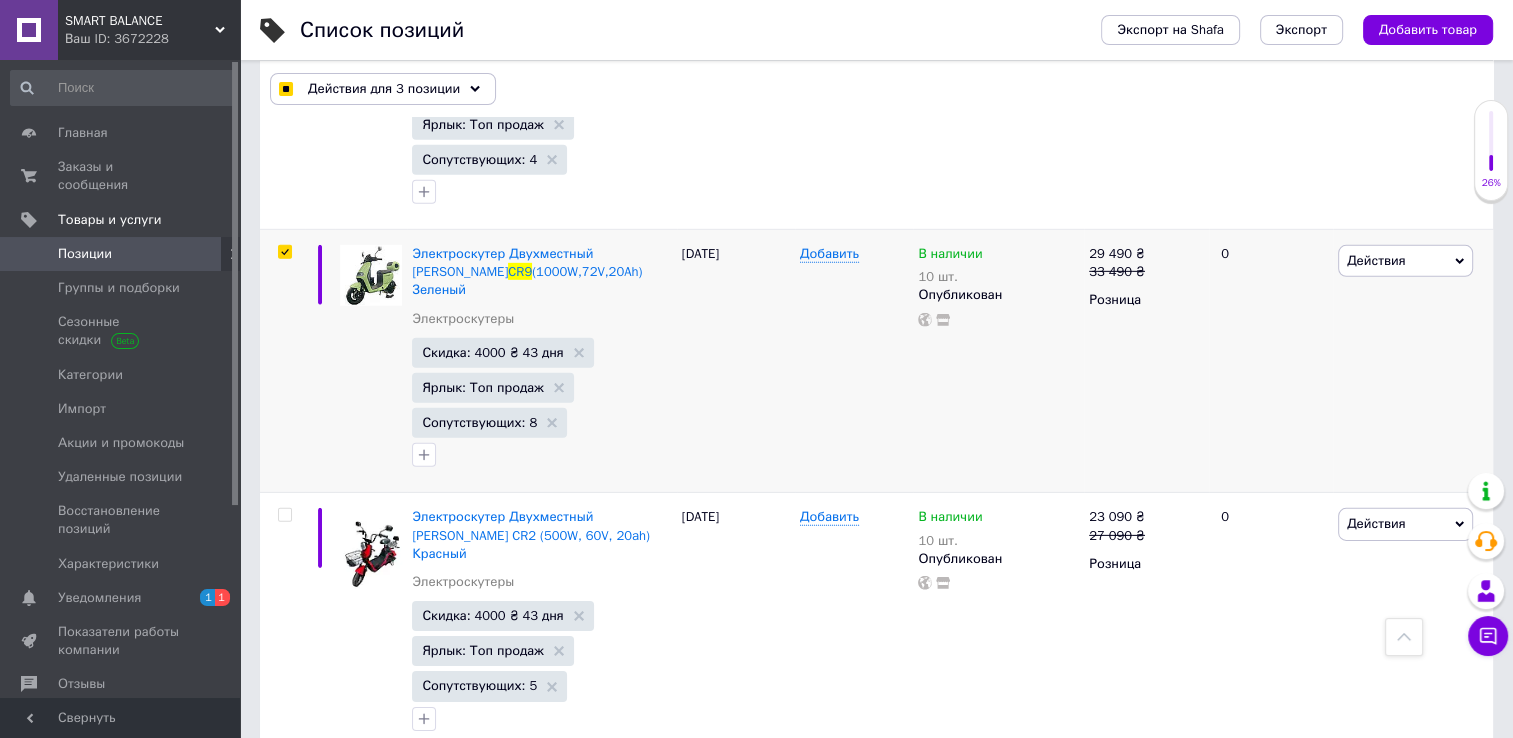 scroll, scrollTop: 6089, scrollLeft: 0, axis: vertical 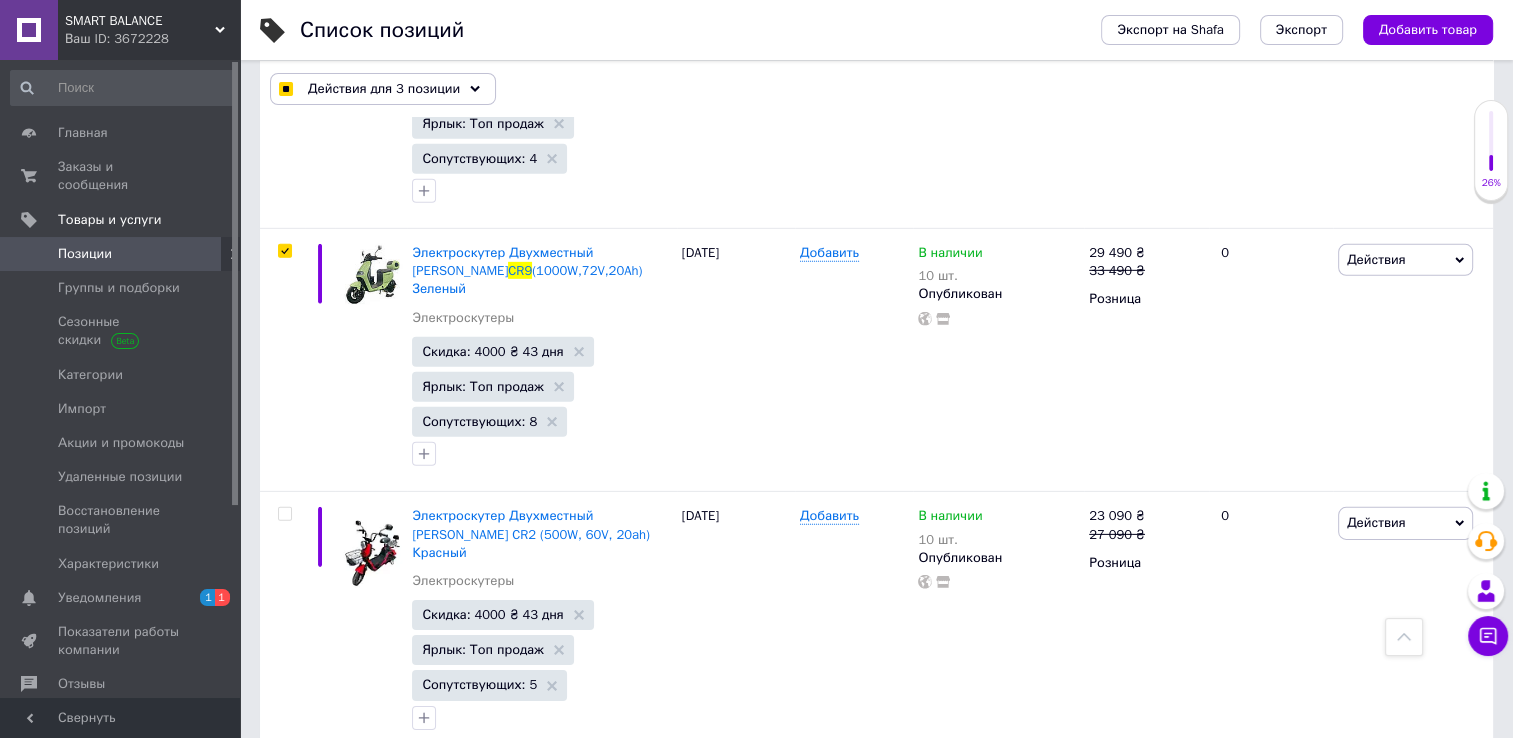 click at bounding box center [285, 778] 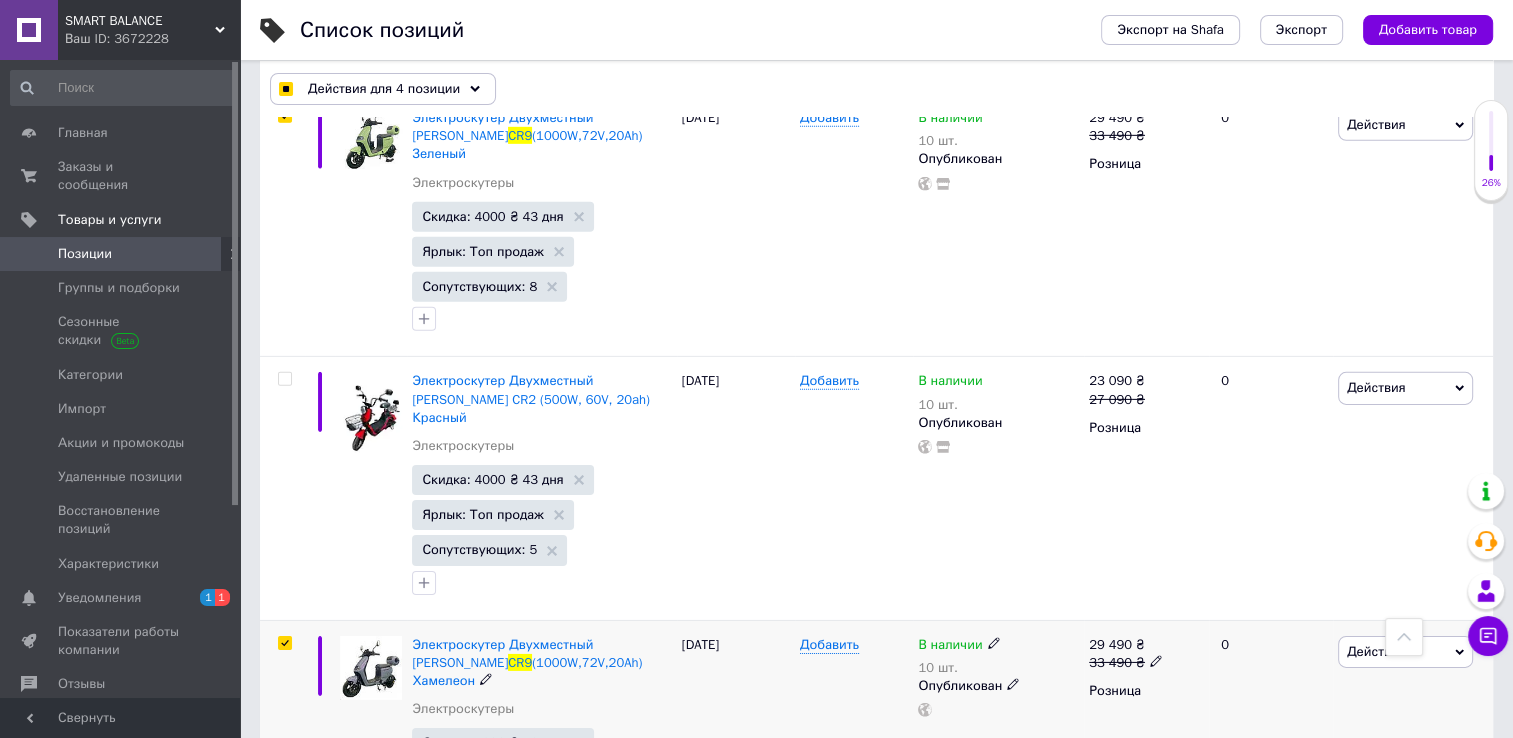 scroll, scrollTop: 6289, scrollLeft: 0, axis: vertical 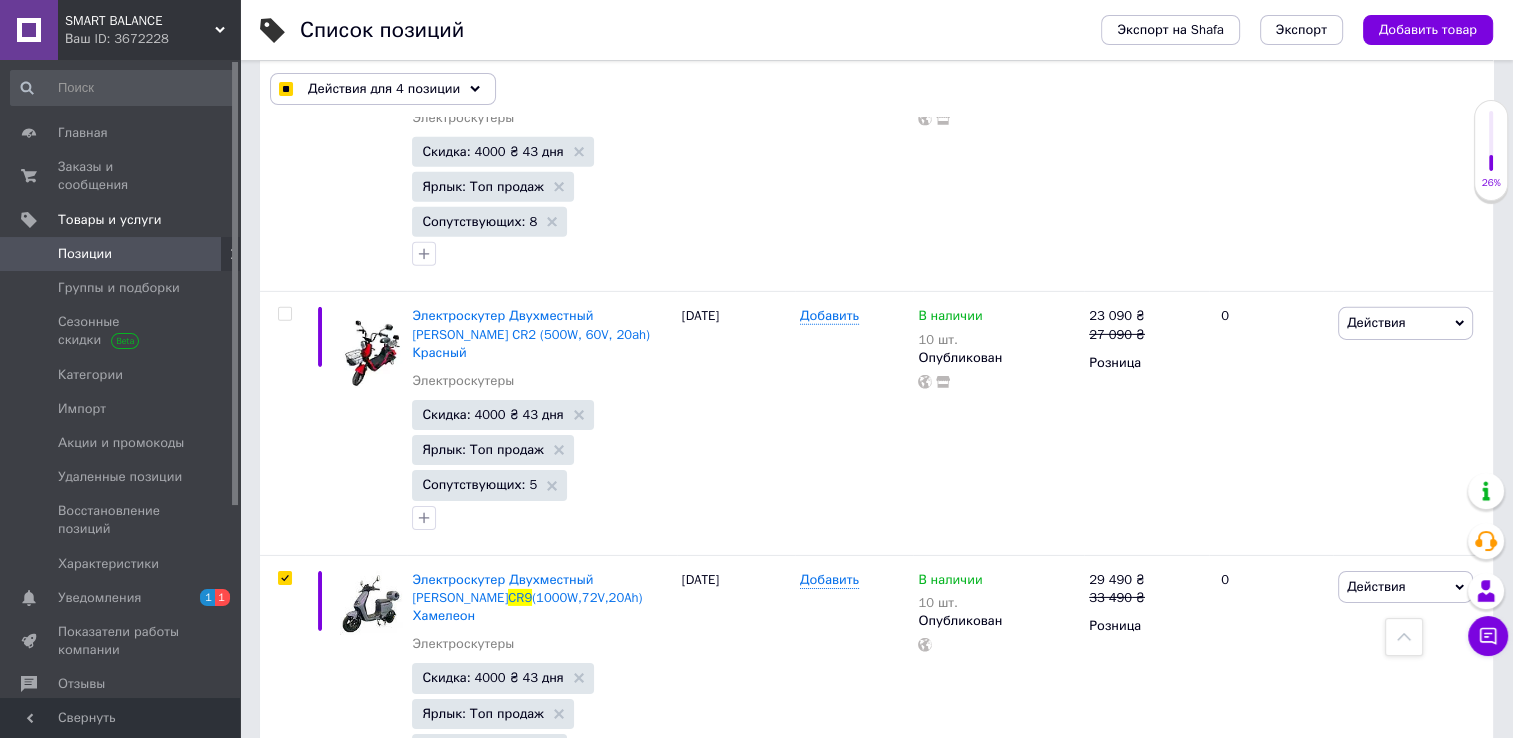 click at bounding box center (284, 841) 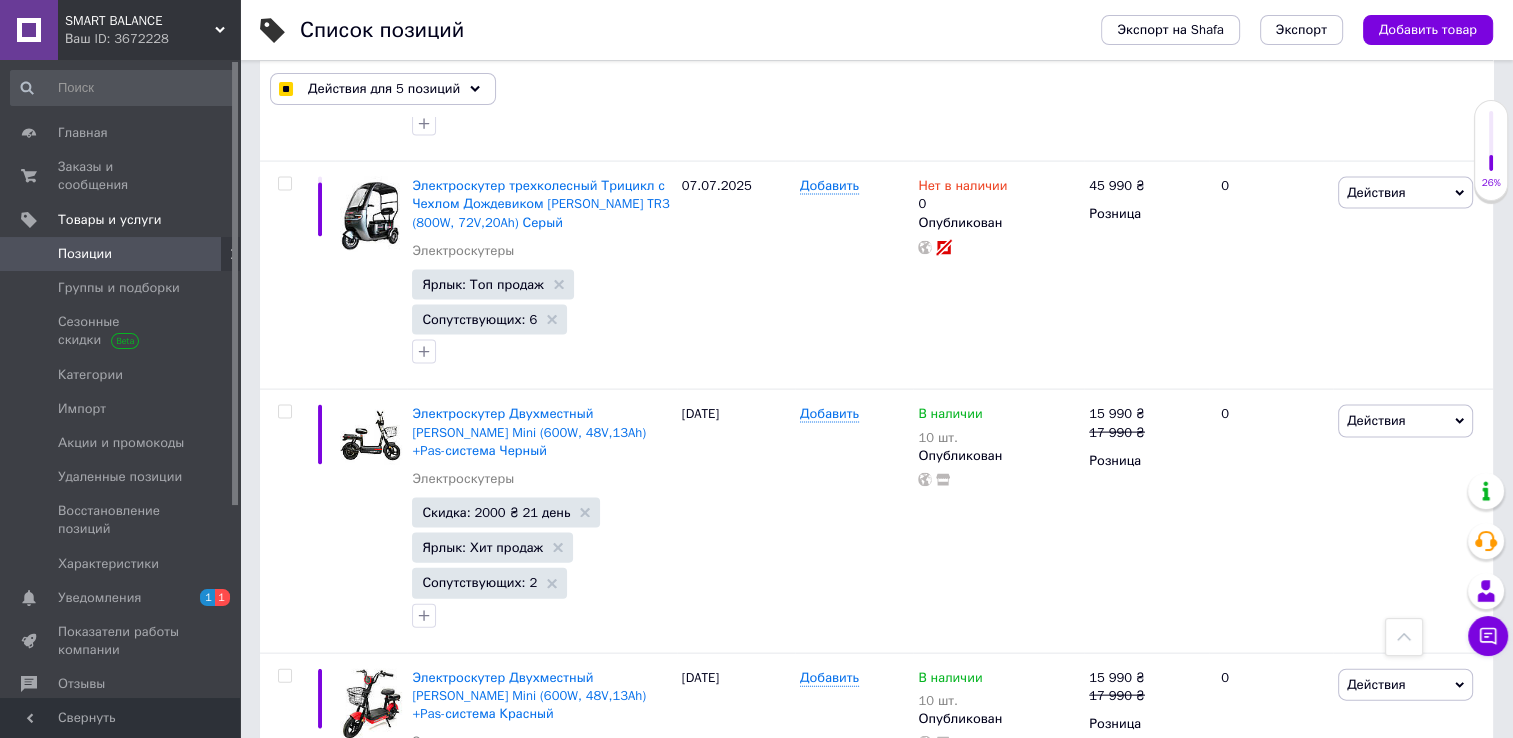 scroll, scrollTop: 19389, scrollLeft: 0, axis: vertical 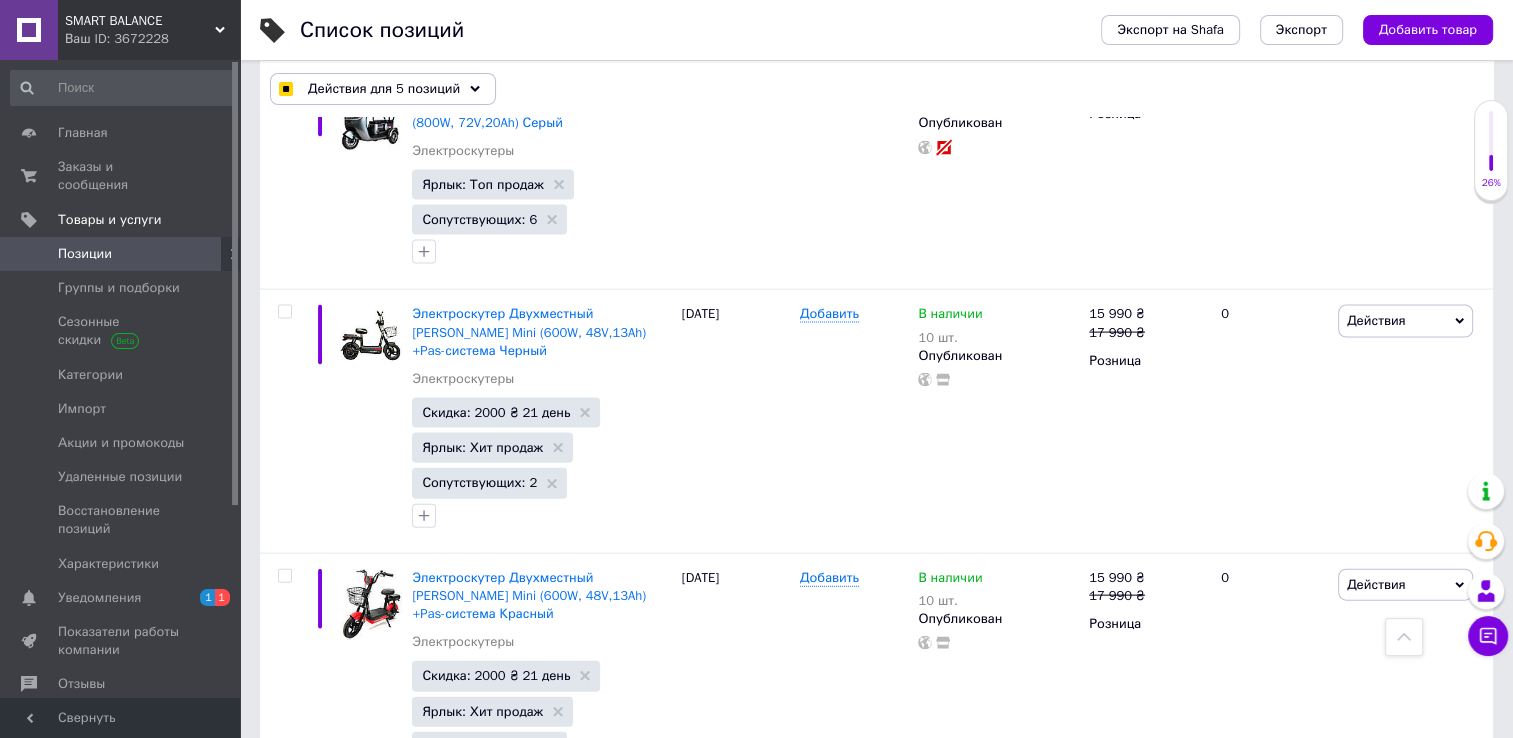 click at bounding box center (284, 839) 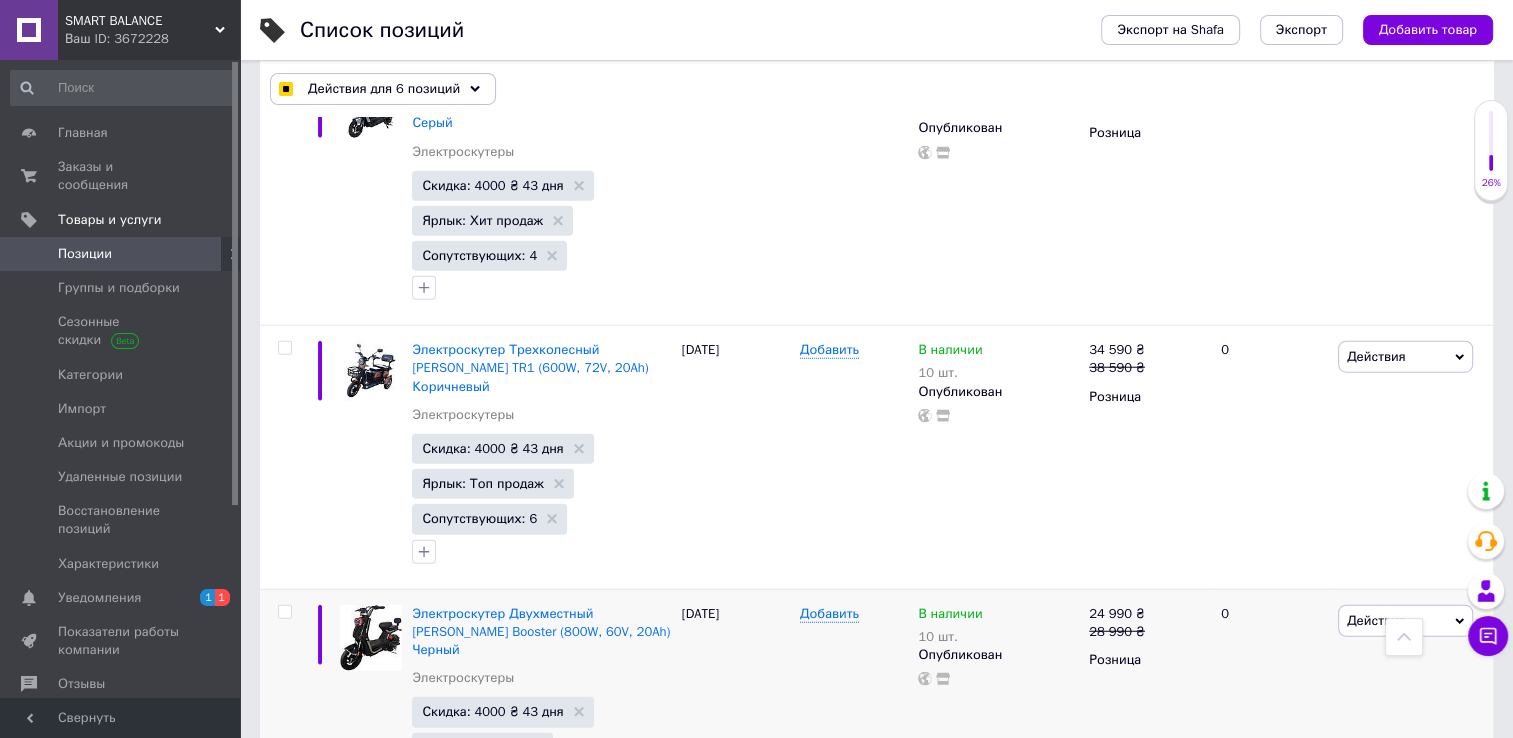 scroll, scrollTop: 20189, scrollLeft: 0, axis: vertical 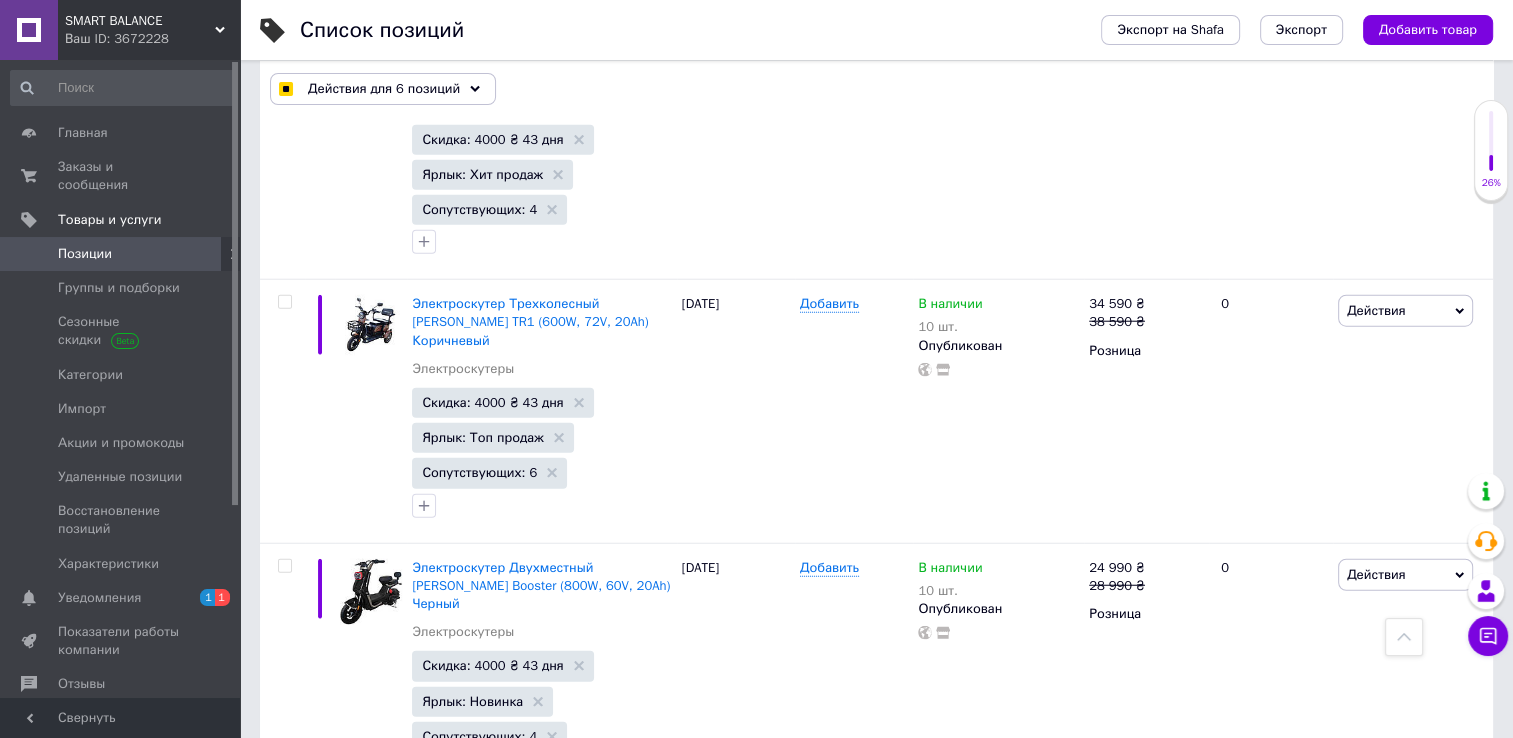 click at bounding box center [284, 1092] 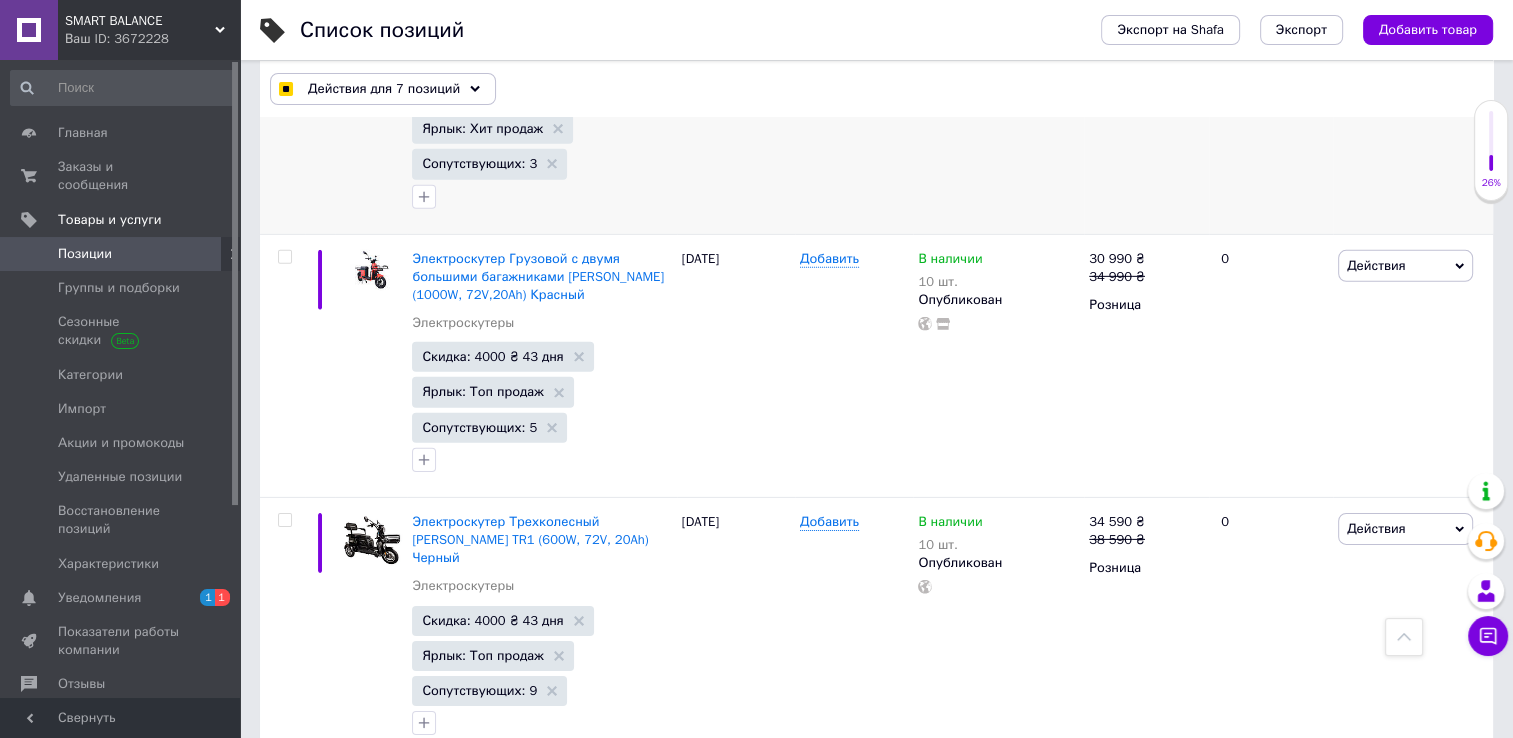 scroll, scrollTop: 21289, scrollLeft: 0, axis: vertical 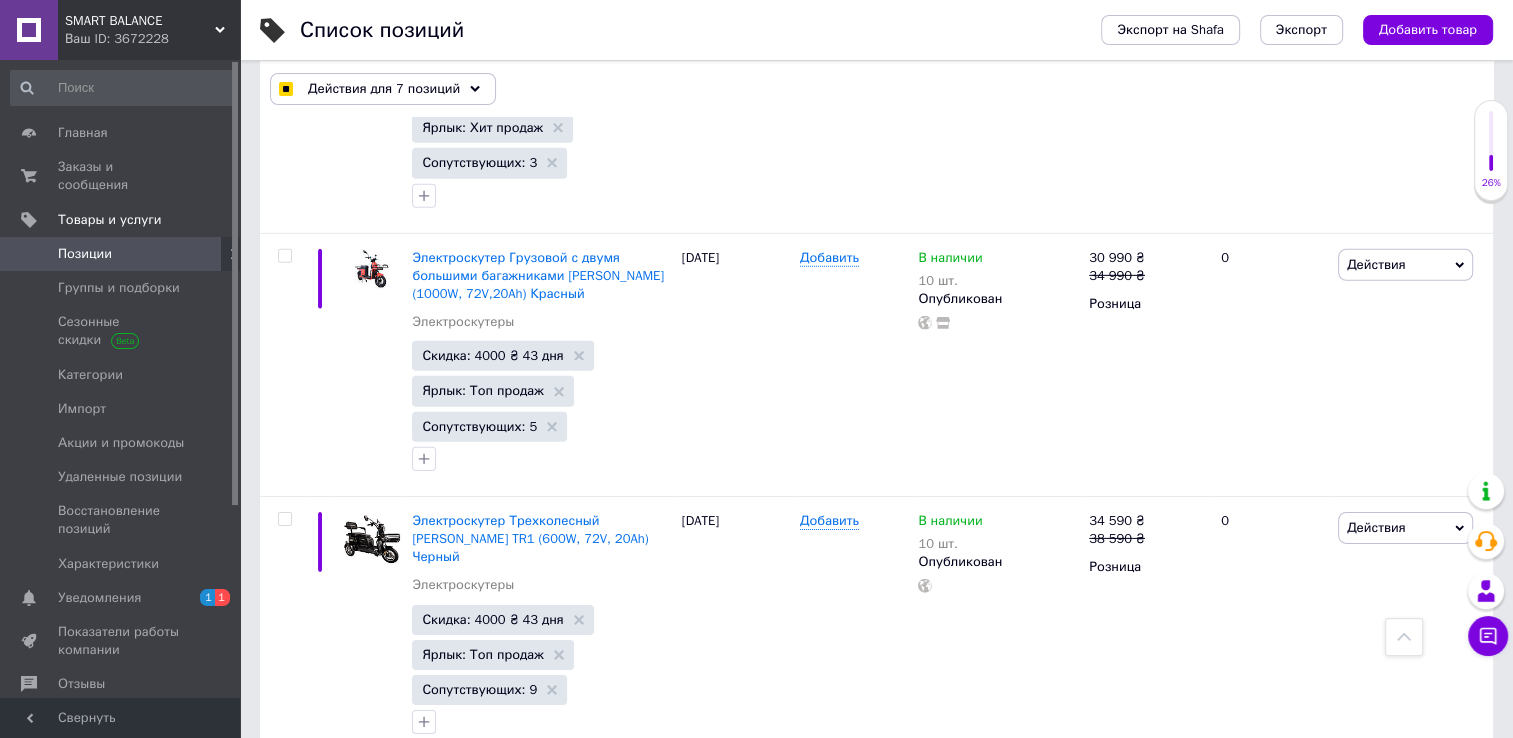 click at bounding box center (284, 1045) 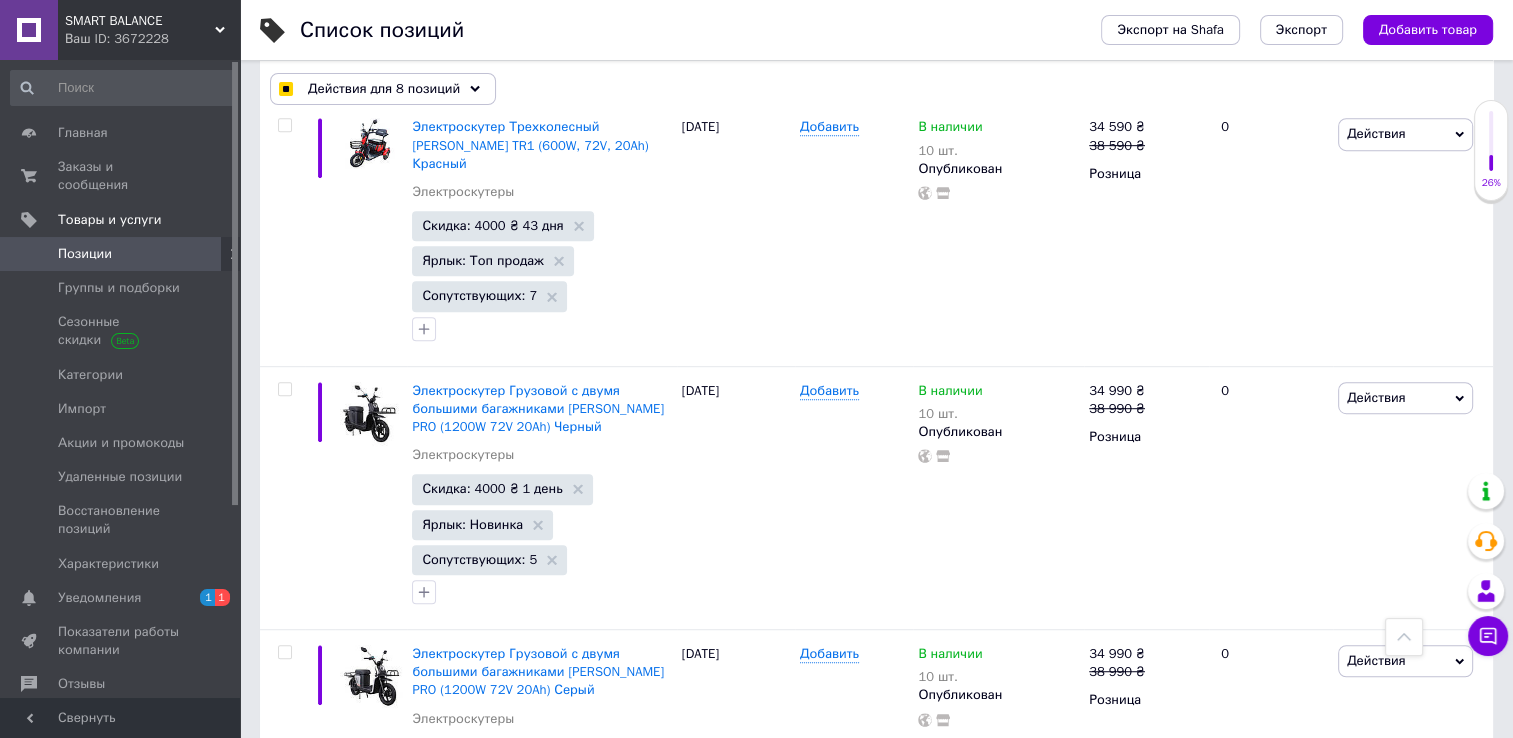 scroll, scrollTop: 23889, scrollLeft: 0, axis: vertical 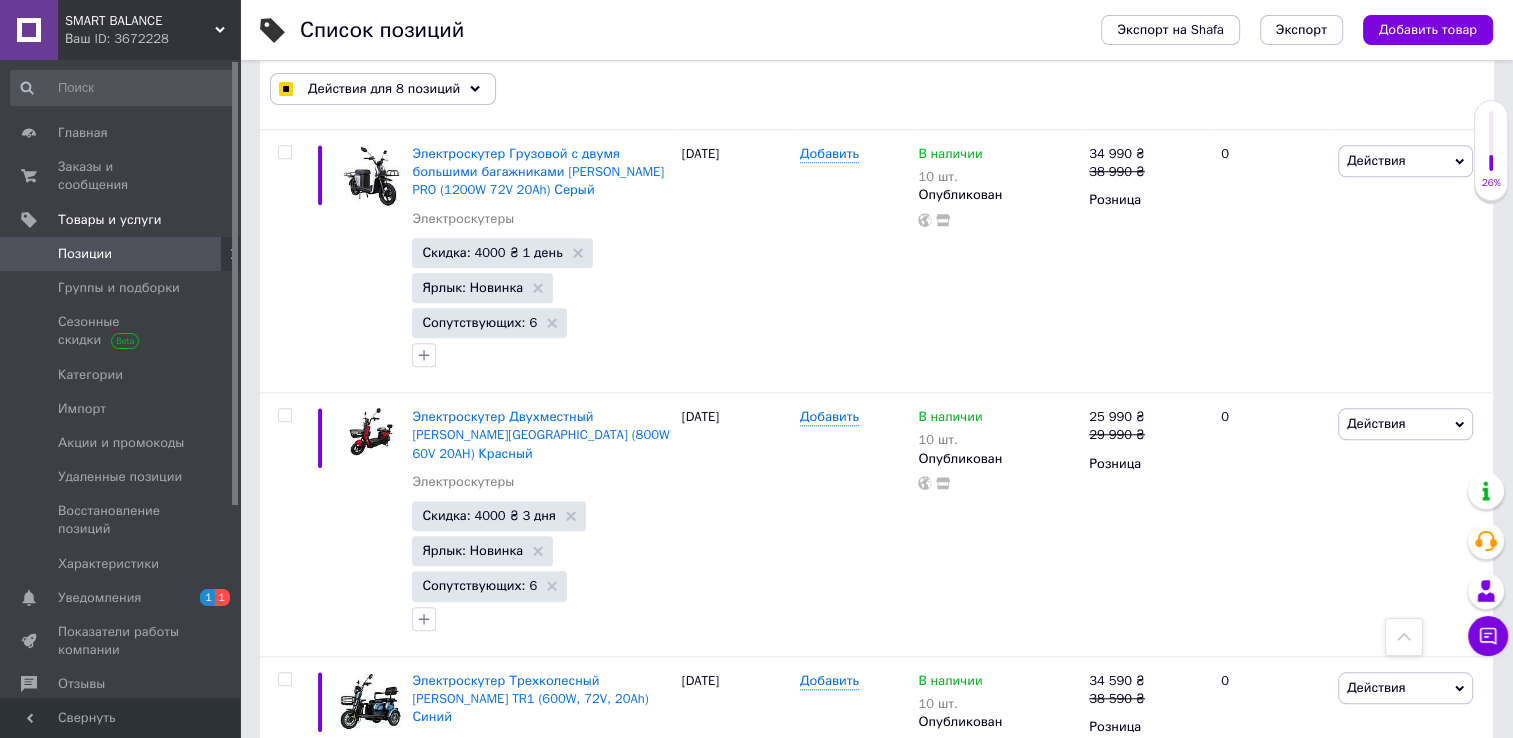 click at bounding box center (284, 1205) 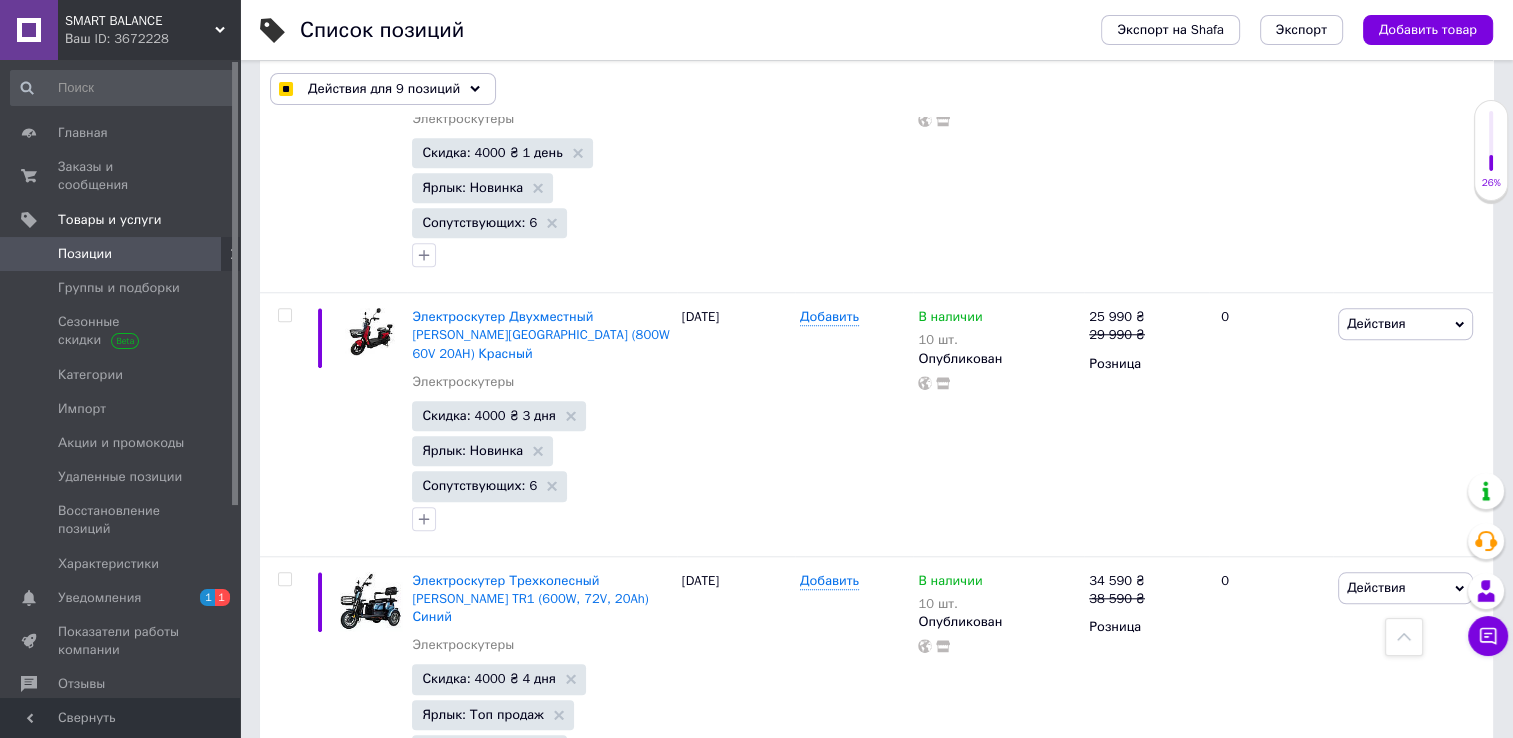 scroll, scrollTop: 24435, scrollLeft: 0, axis: vertical 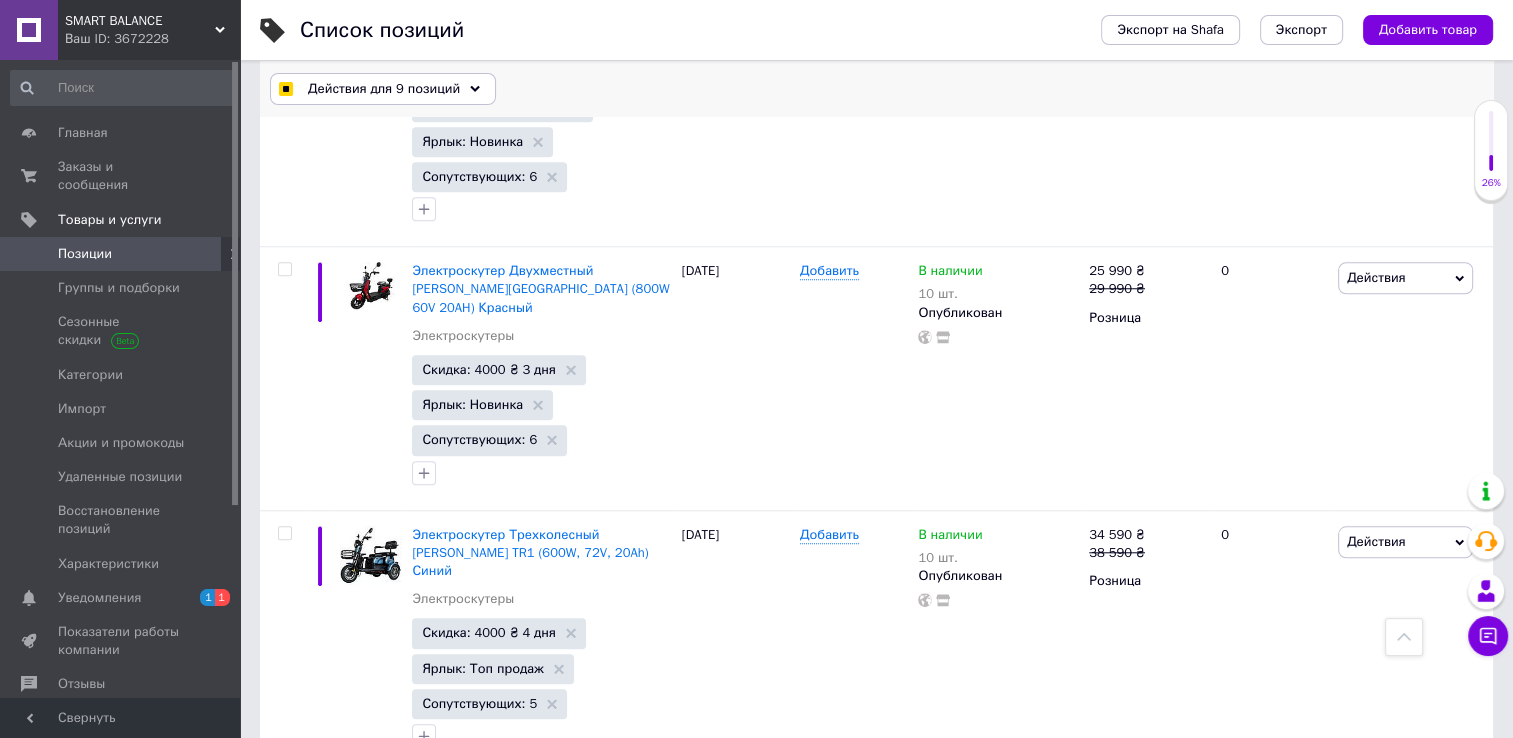 click 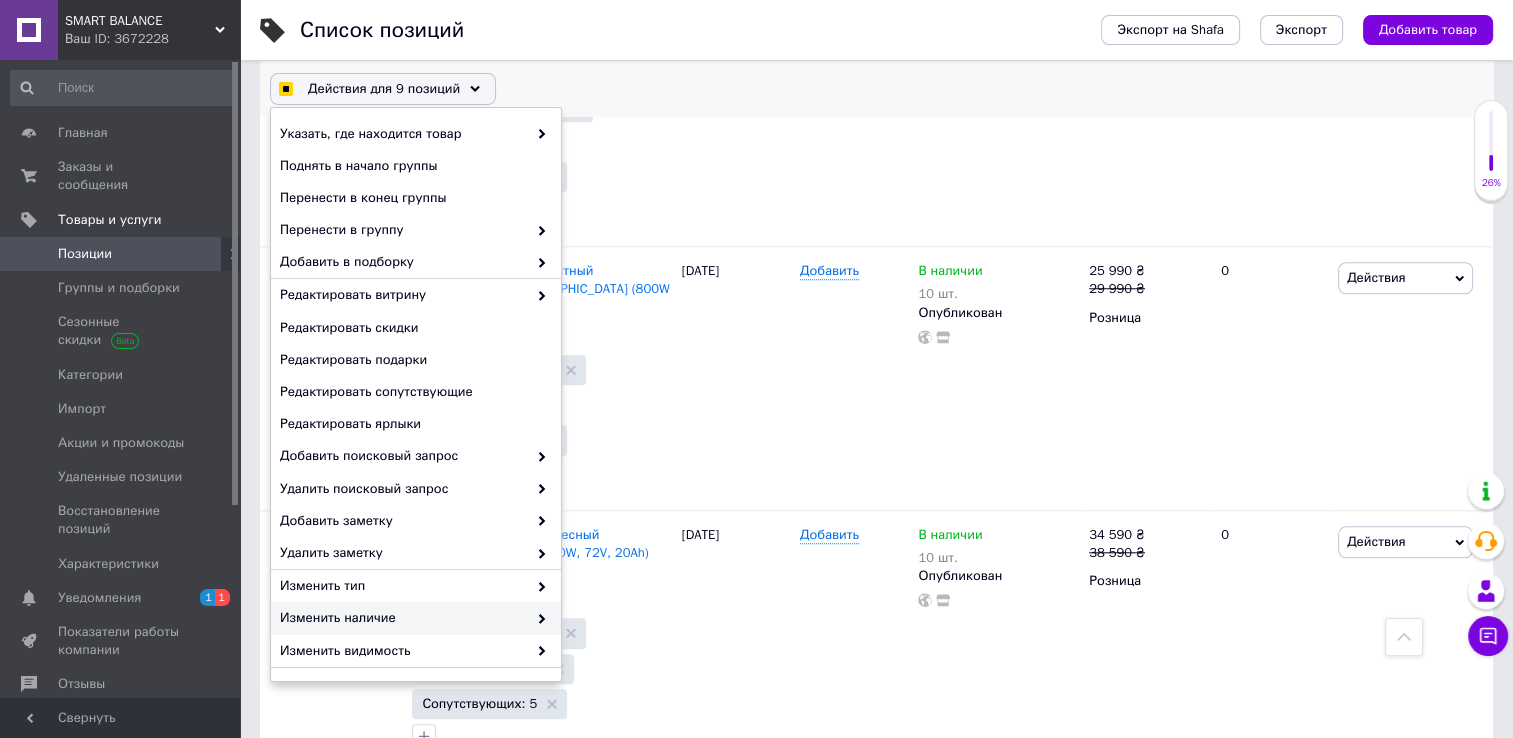 checkbox on "true" 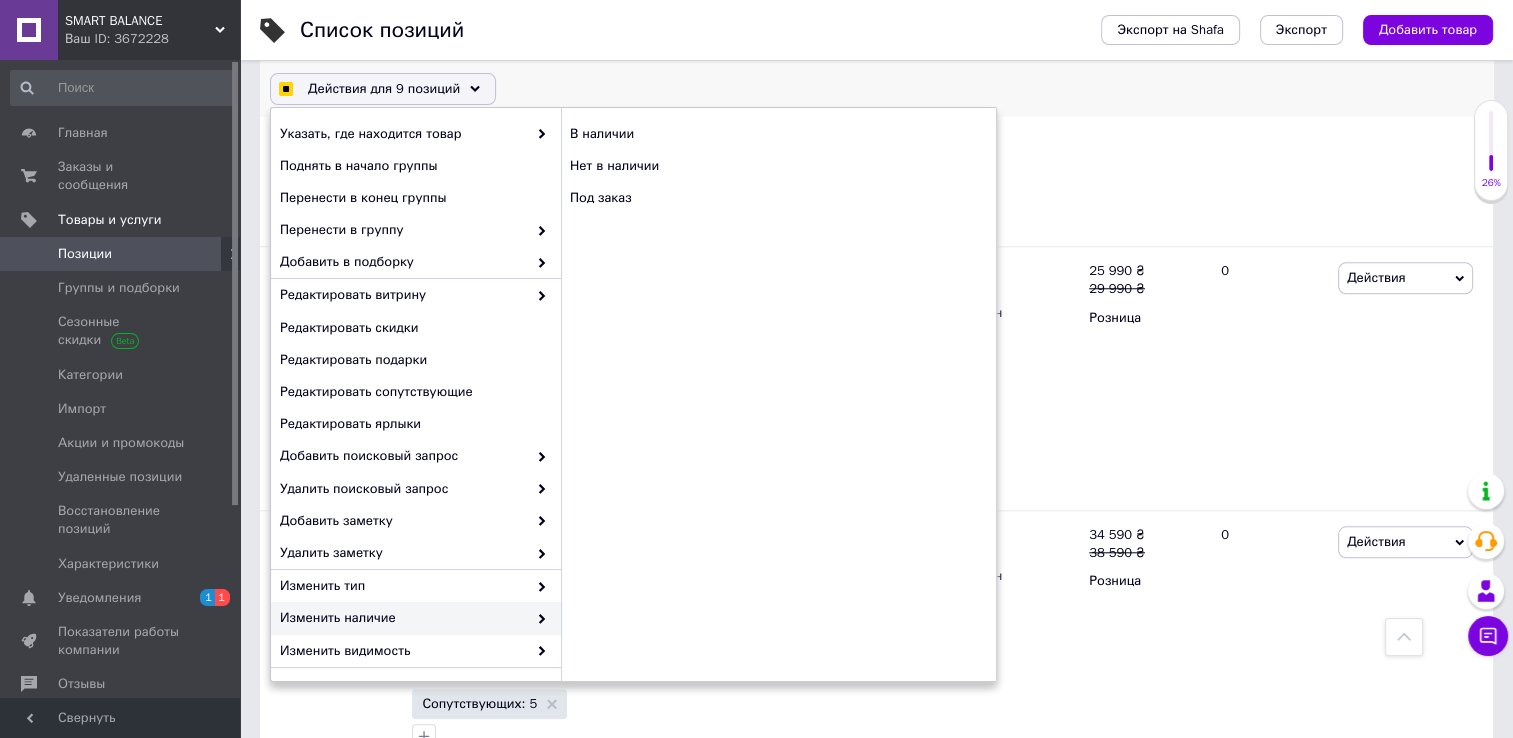 click on "Изменить наличие" at bounding box center (403, 618) 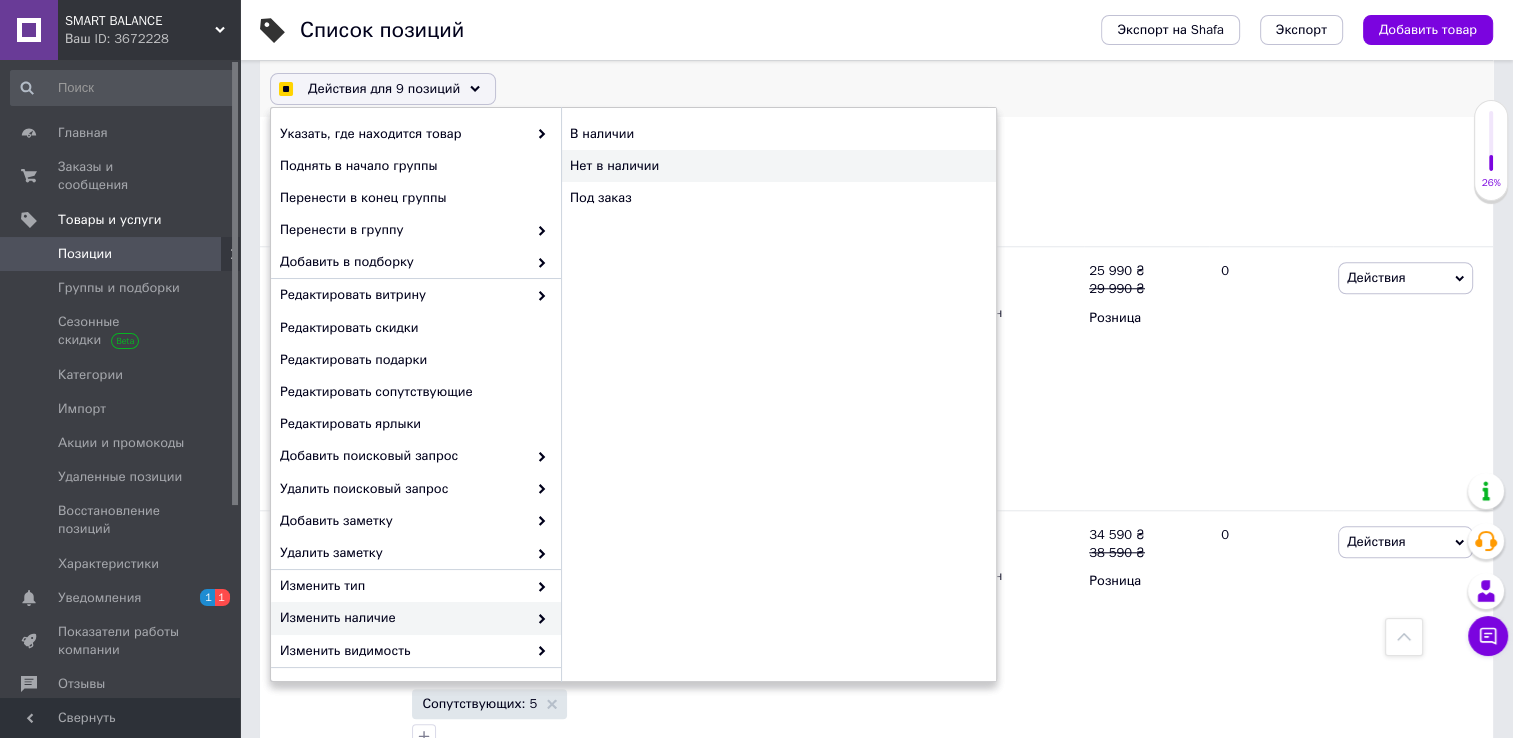 click on "Нет в наличии" at bounding box center [778, 166] 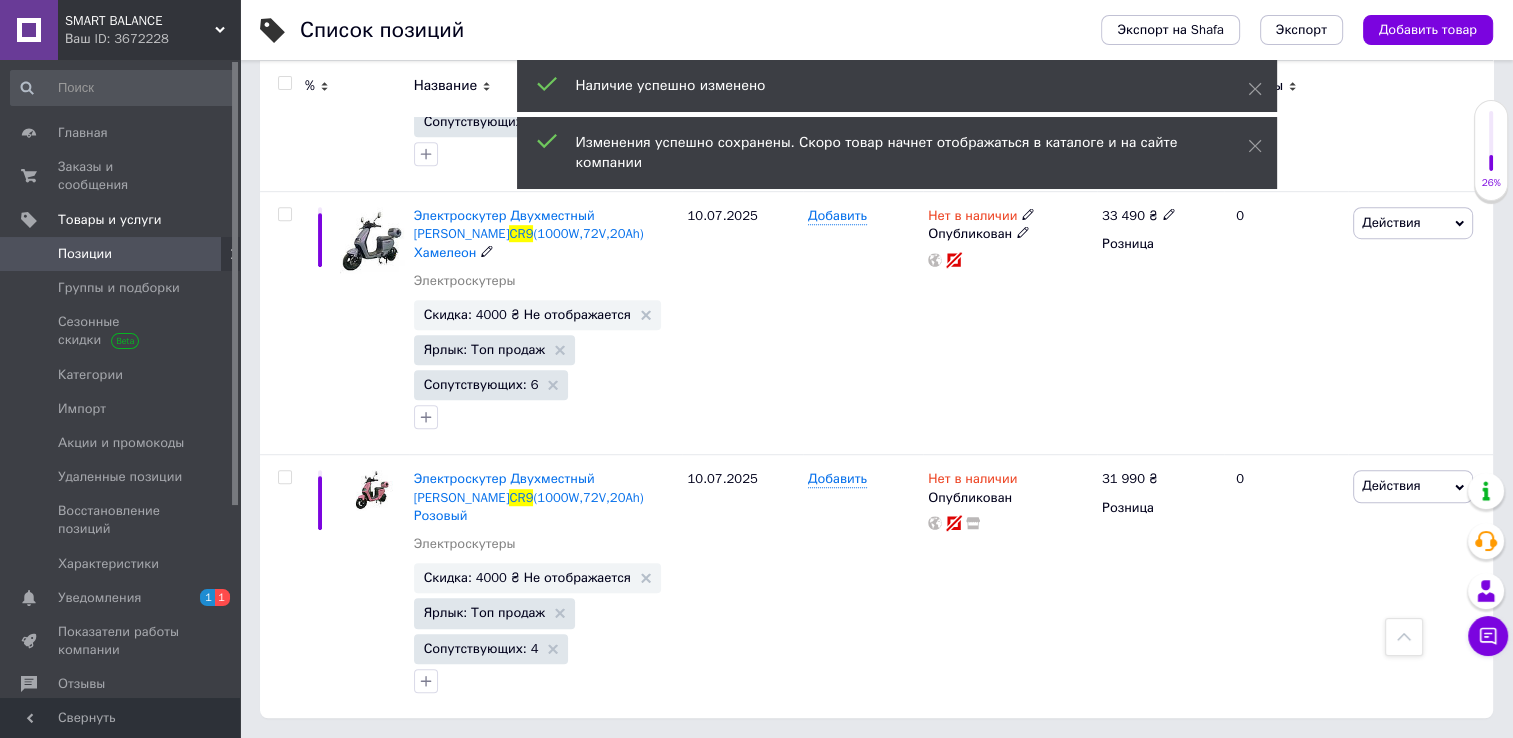 scroll, scrollTop: 1117, scrollLeft: 0, axis: vertical 